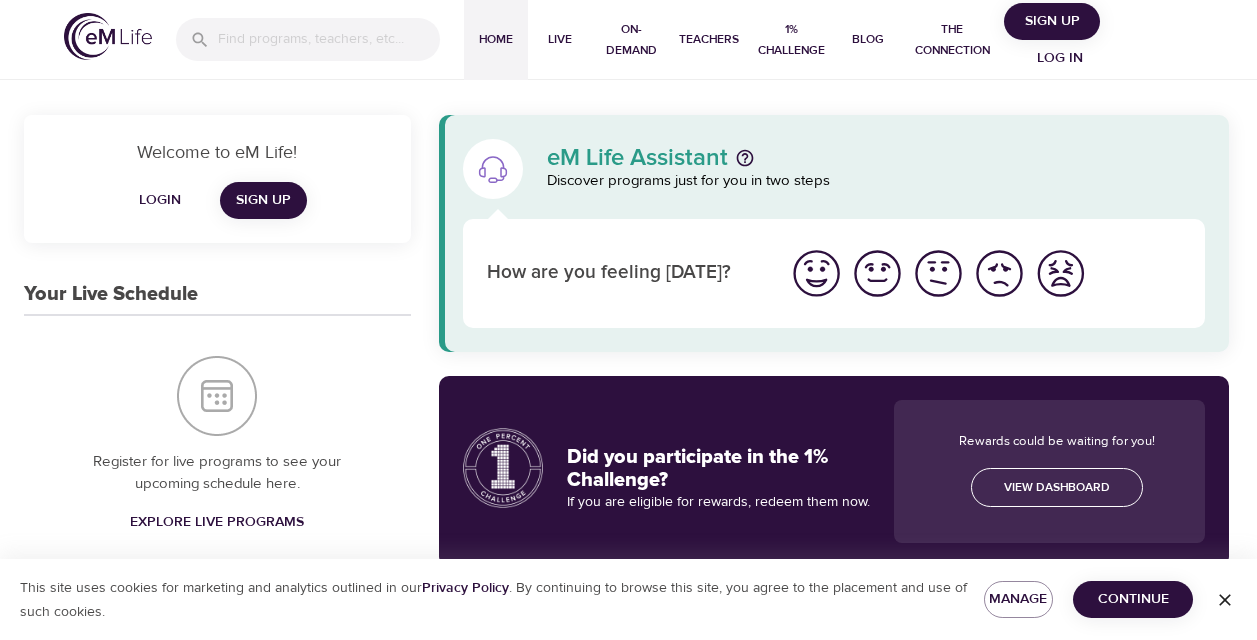 scroll, scrollTop: 0, scrollLeft: 0, axis: both 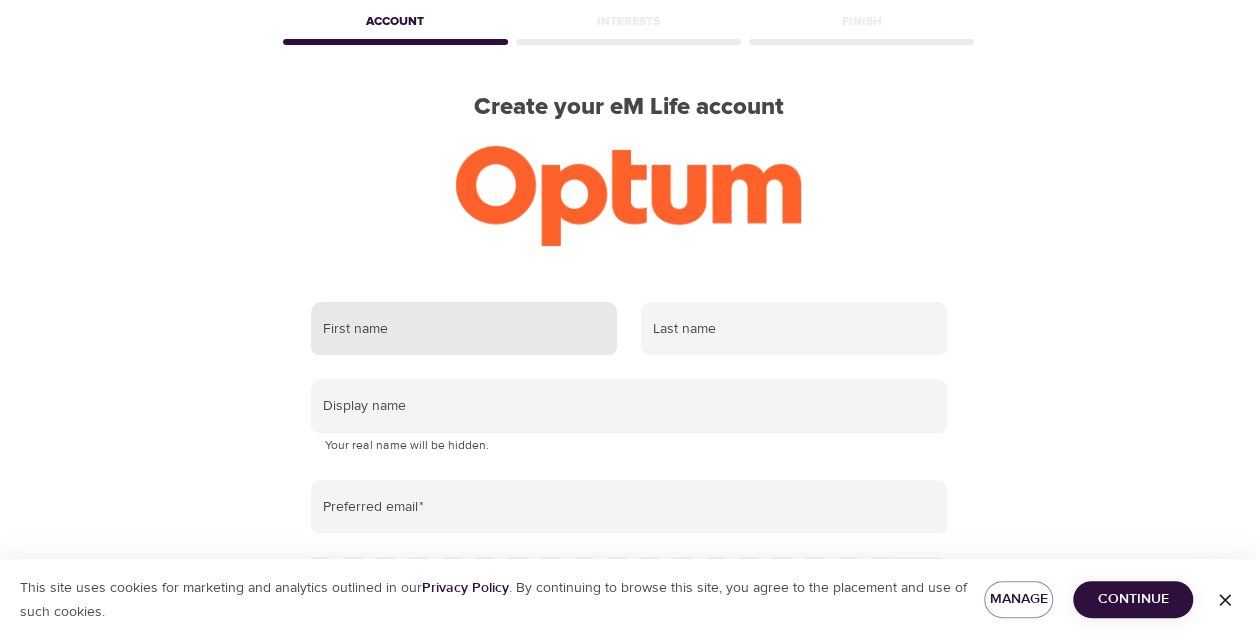 click at bounding box center [464, 329] 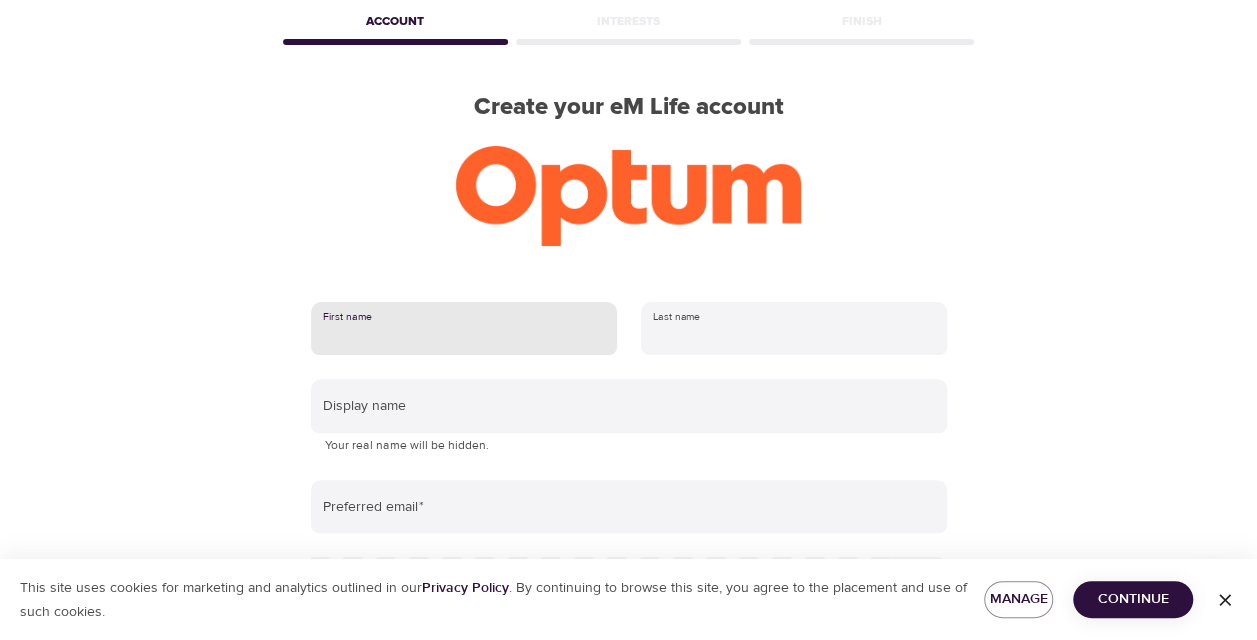 type on "jai" 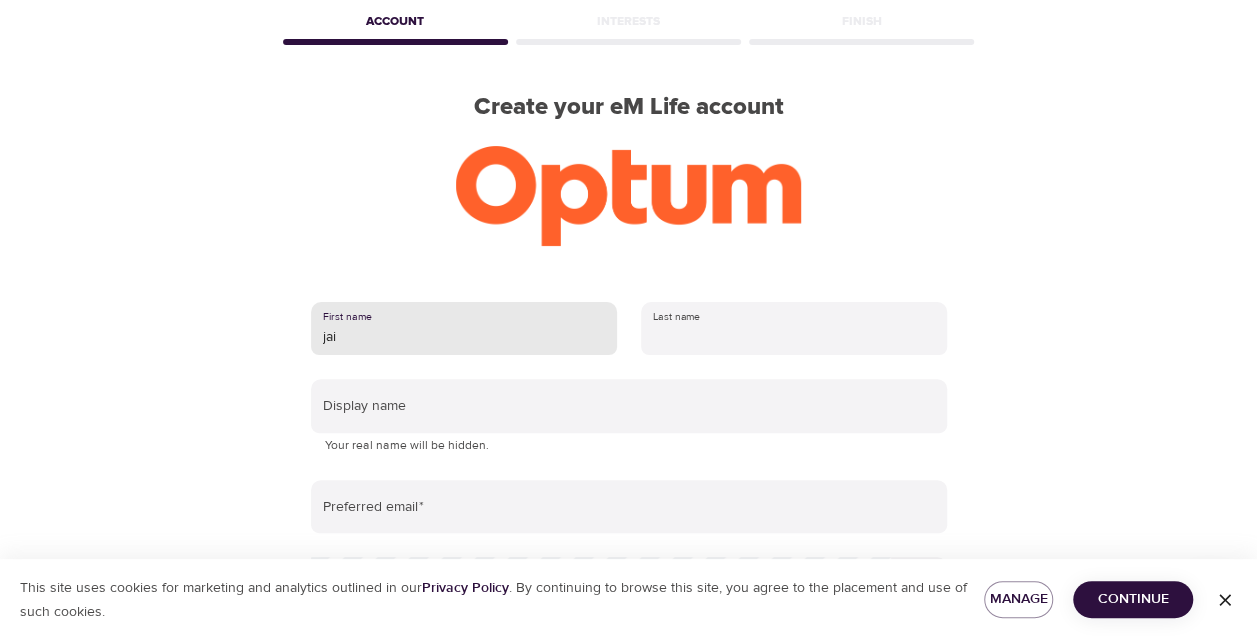 type on "Saxena" 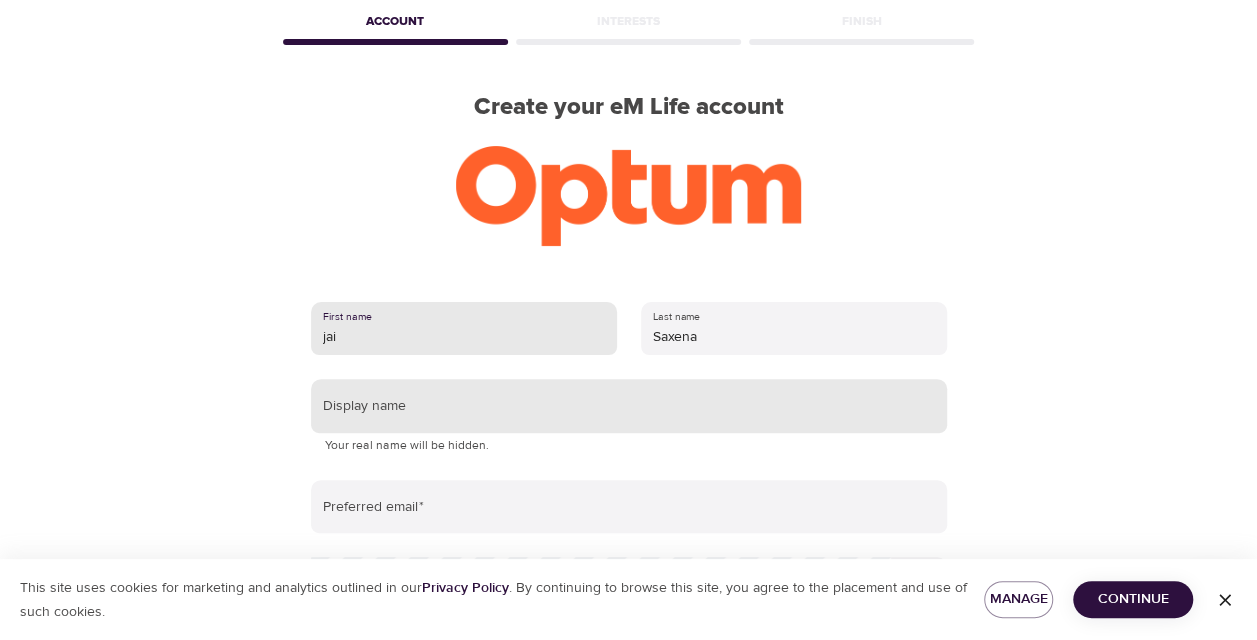 click at bounding box center (629, 406) 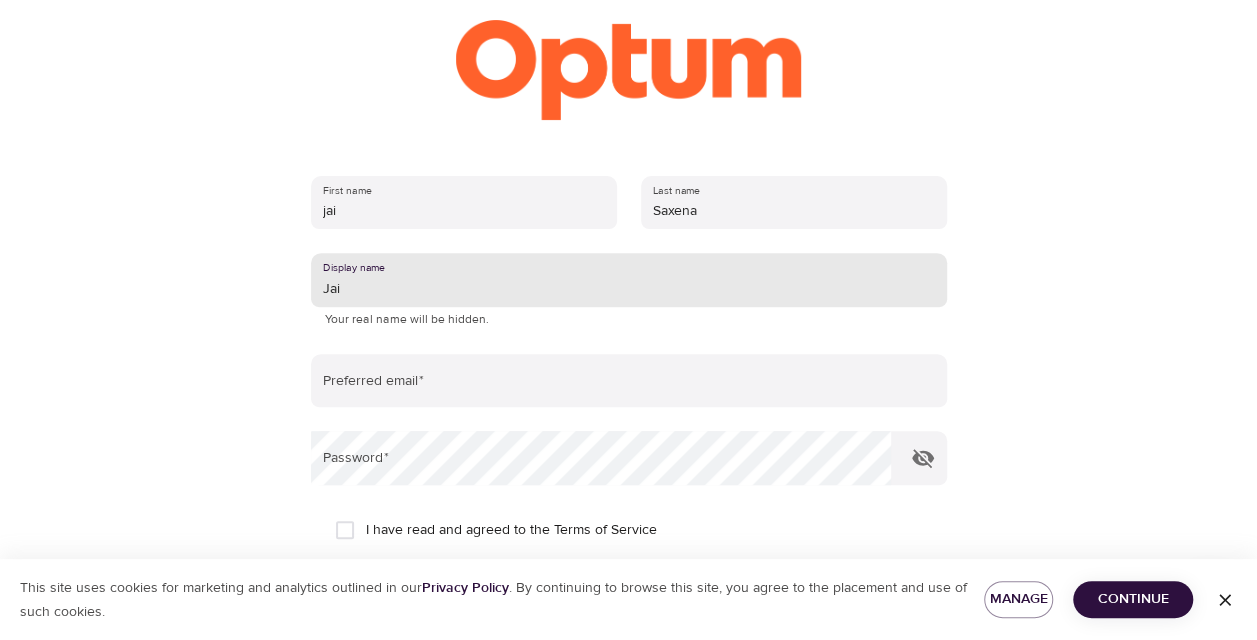 scroll, scrollTop: 297, scrollLeft: 0, axis: vertical 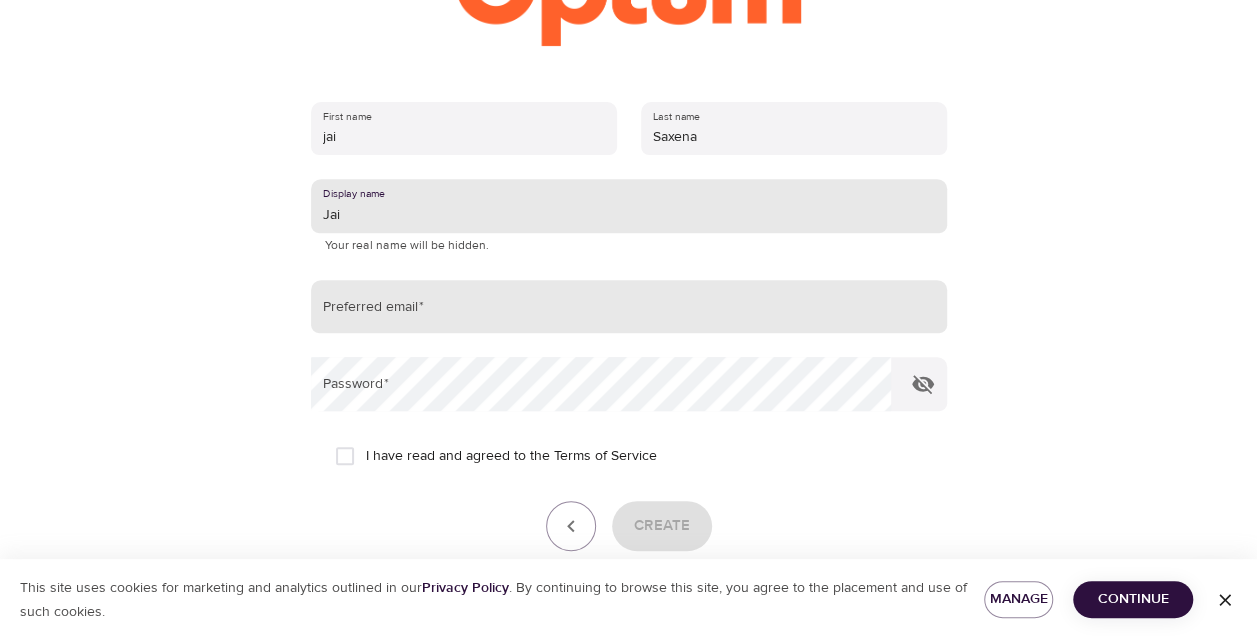 type on "Jai" 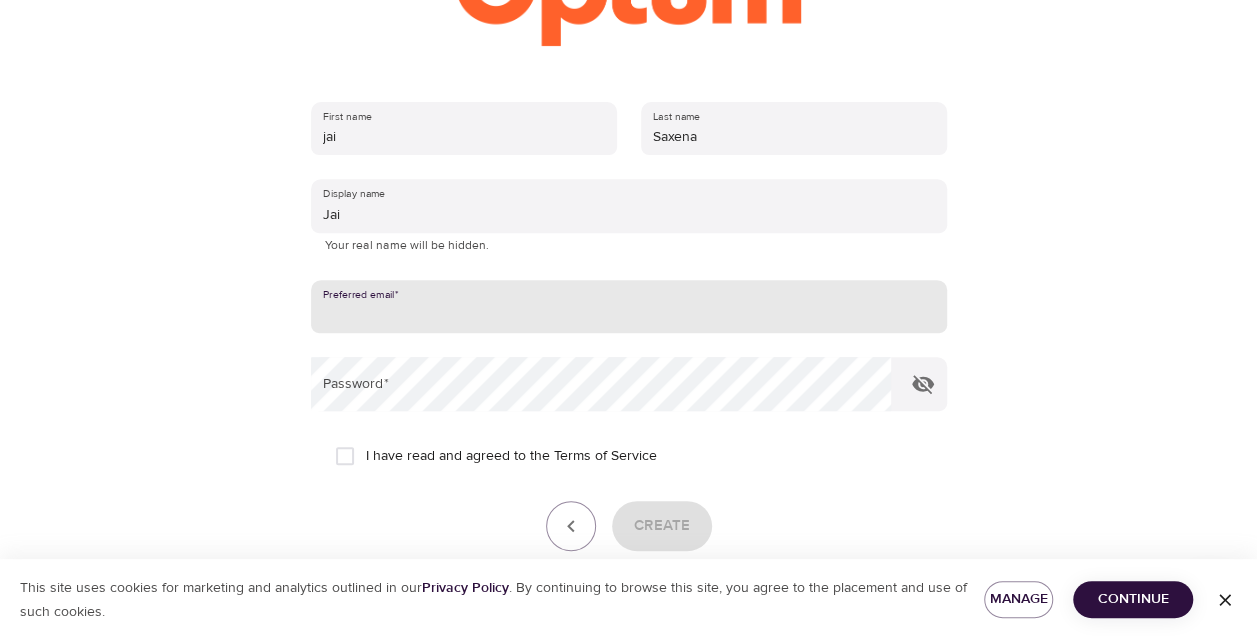 click at bounding box center [629, 307] 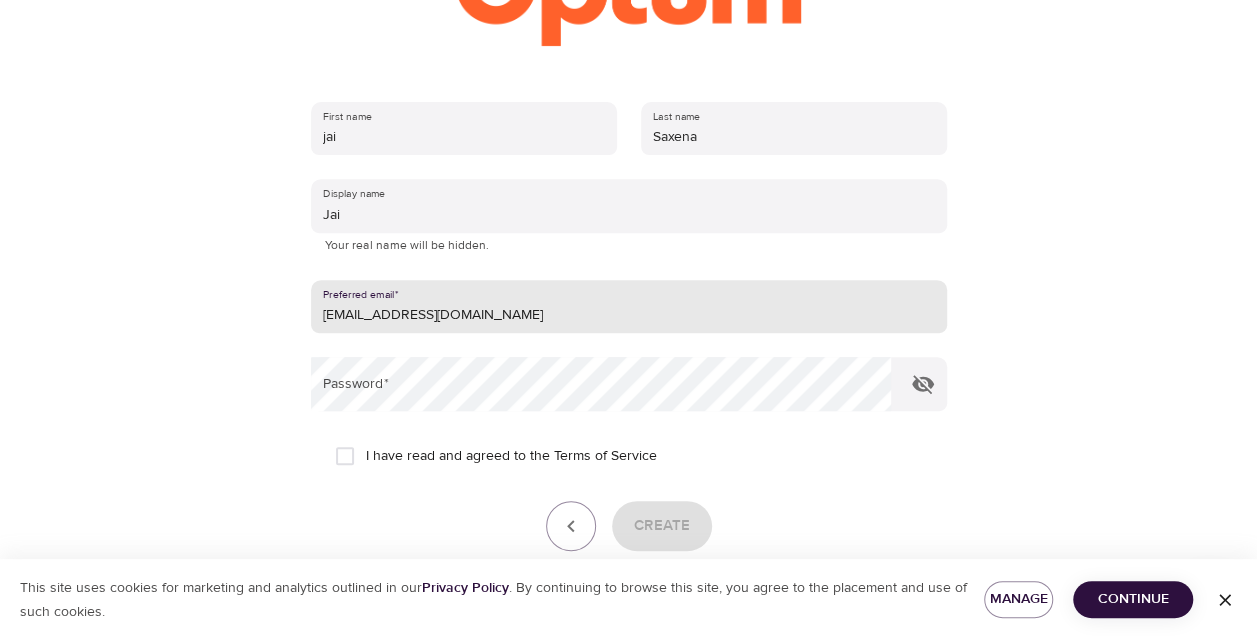 type on "[EMAIL_ADDRESS][DOMAIN_NAME]" 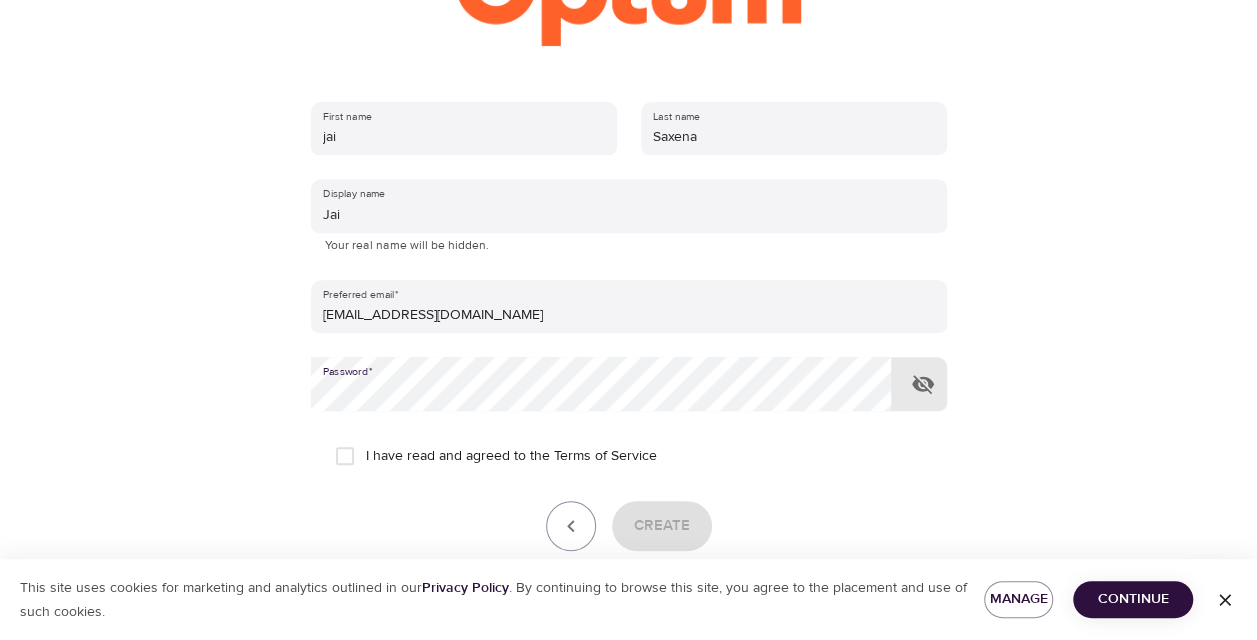 click on "I have read and agreed to the    Terms of Service" at bounding box center (345, 456) 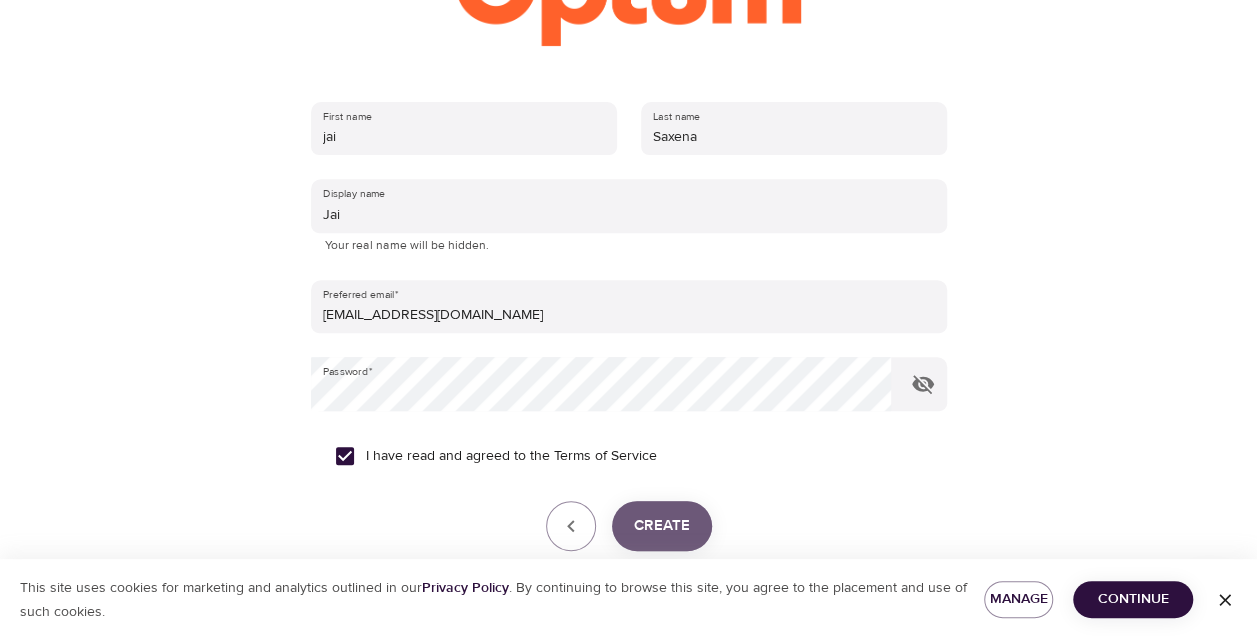 click on "Create" at bounding box center [662, 526] 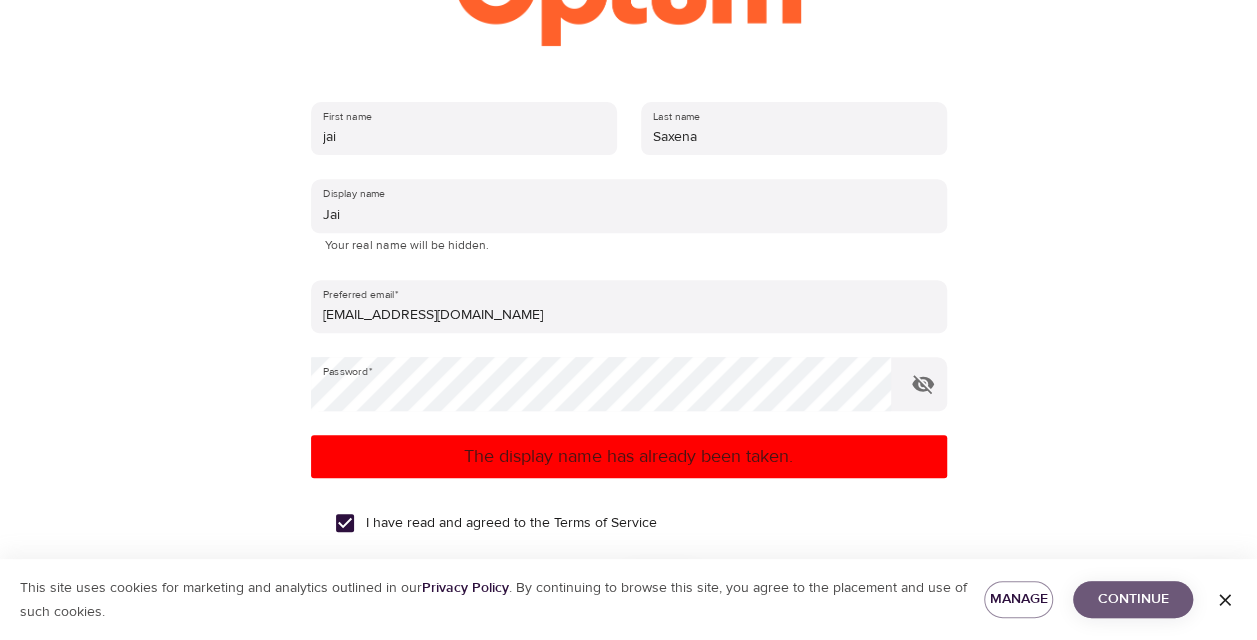 click on "Continue" at bounding box center (1133, 599) 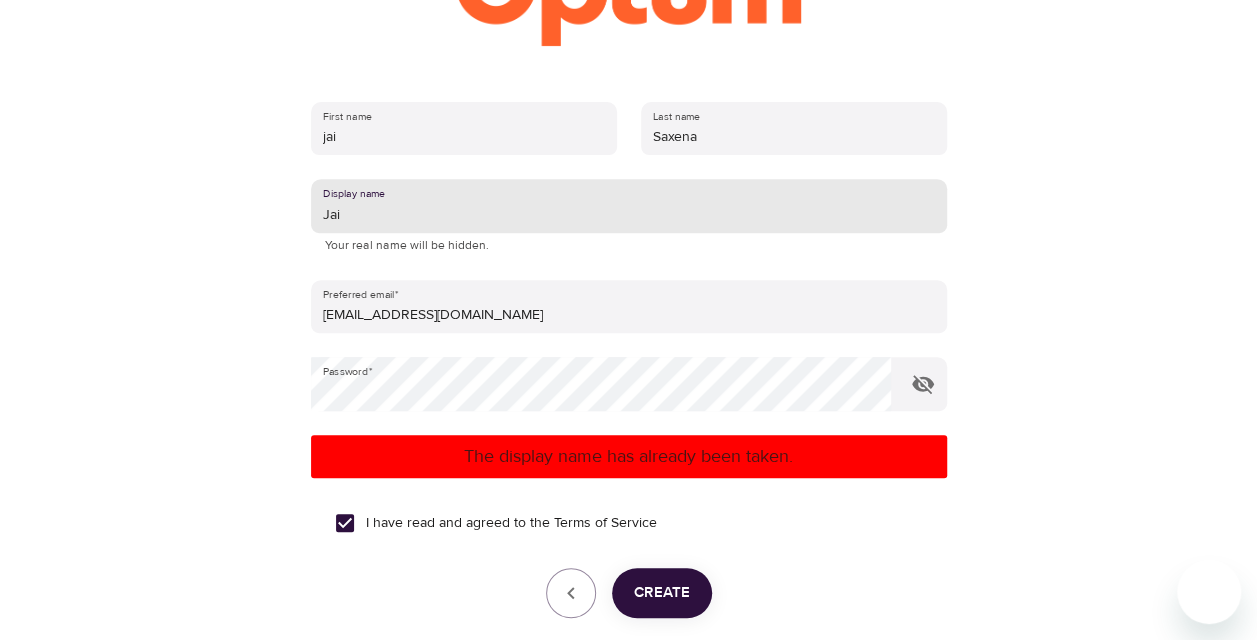click on "Jai" at bounding box center (629, 206) 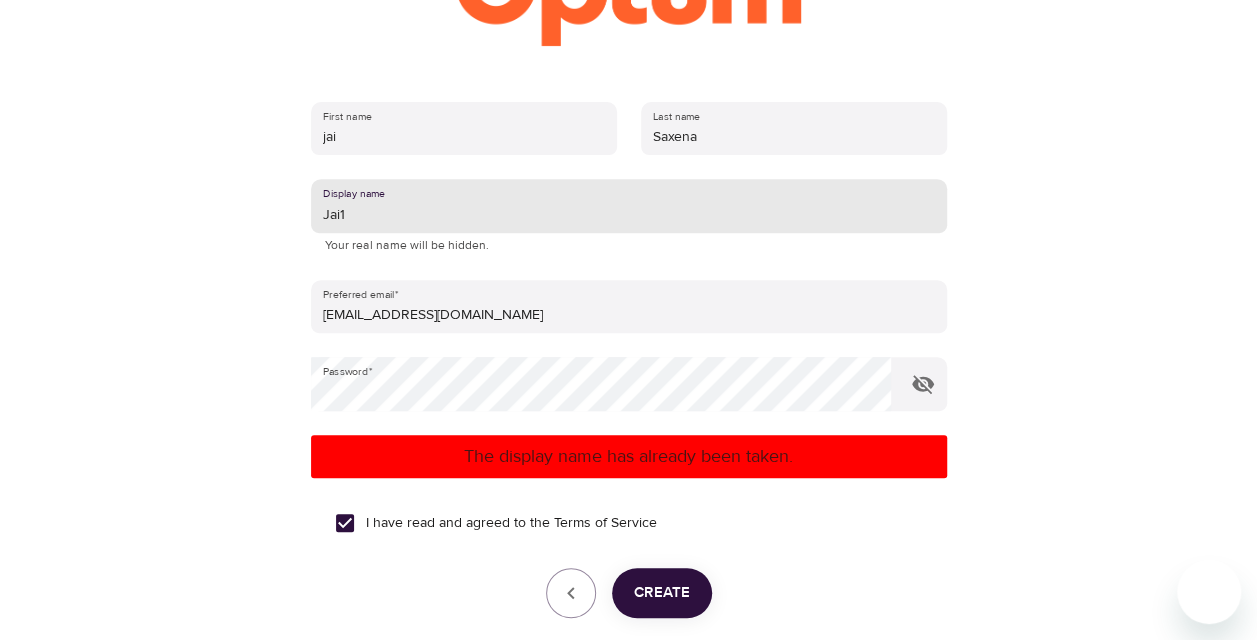 click on "Create" at bounding box center [662, 593] 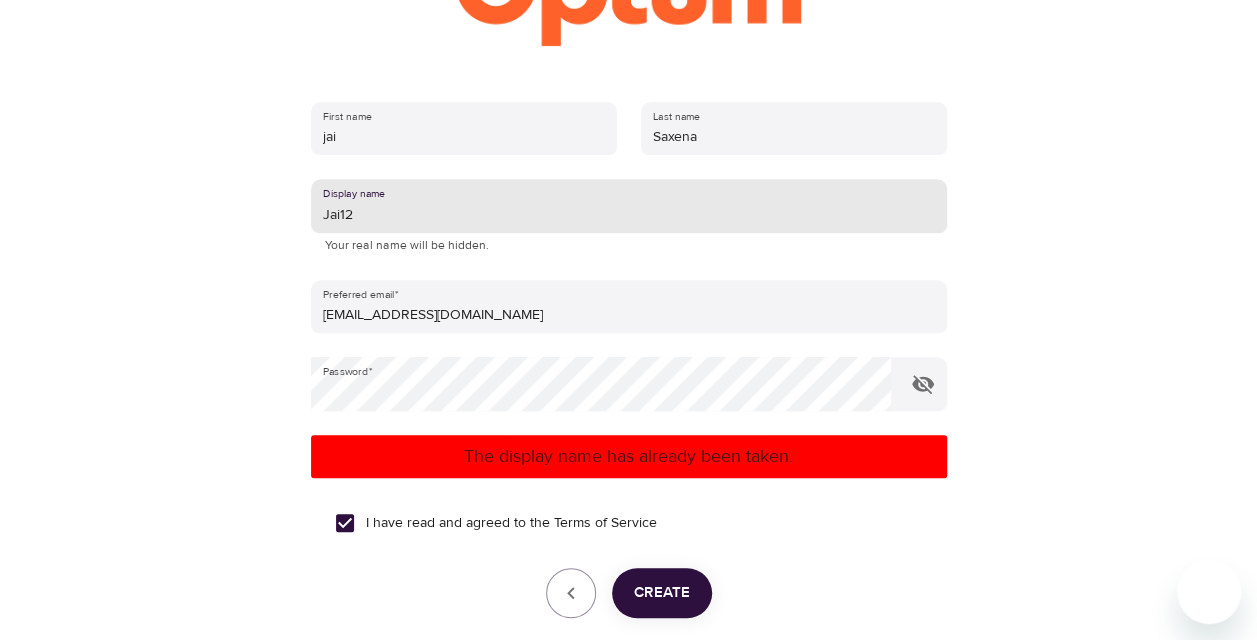 type on "Jai12" 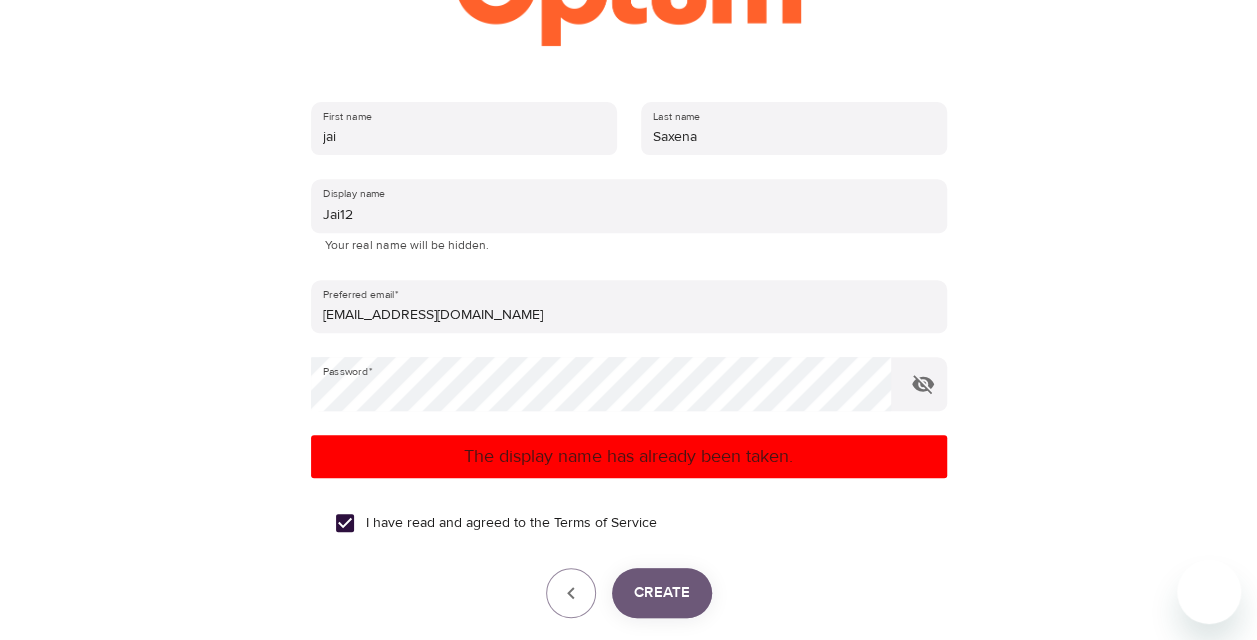 click on "Create" at bounding box center (662, 593) 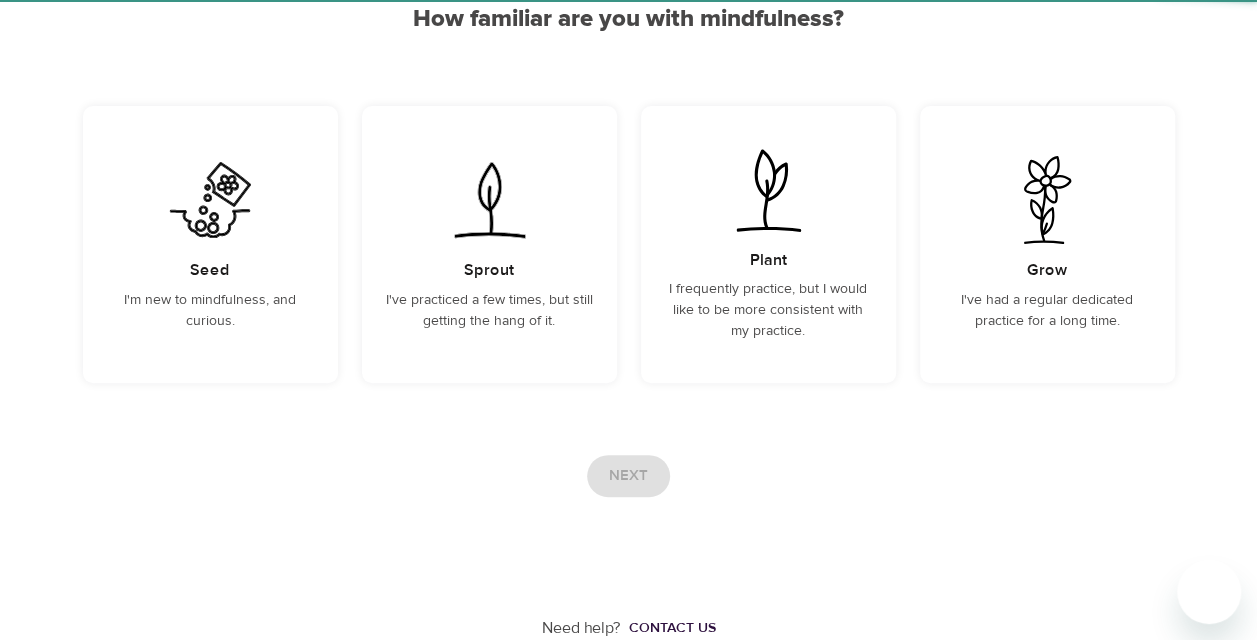 scroll, scrollTop: 208, scrollLeft: 0, axis: vertical 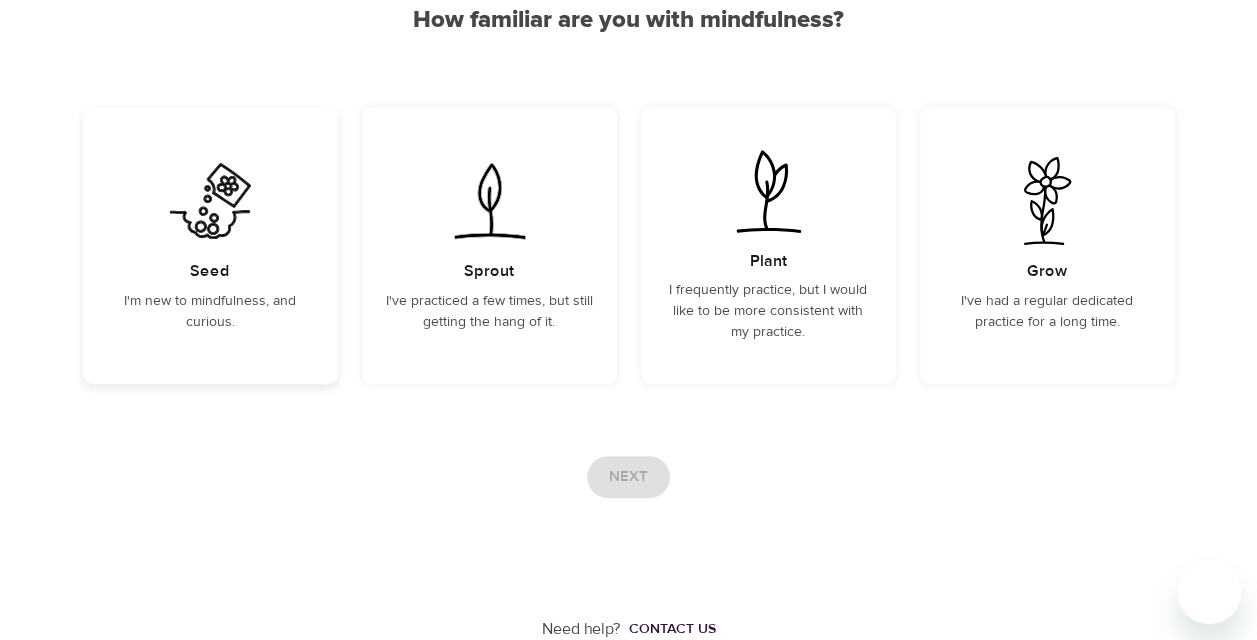 click on "Seed" at bounding box center (210, 271) 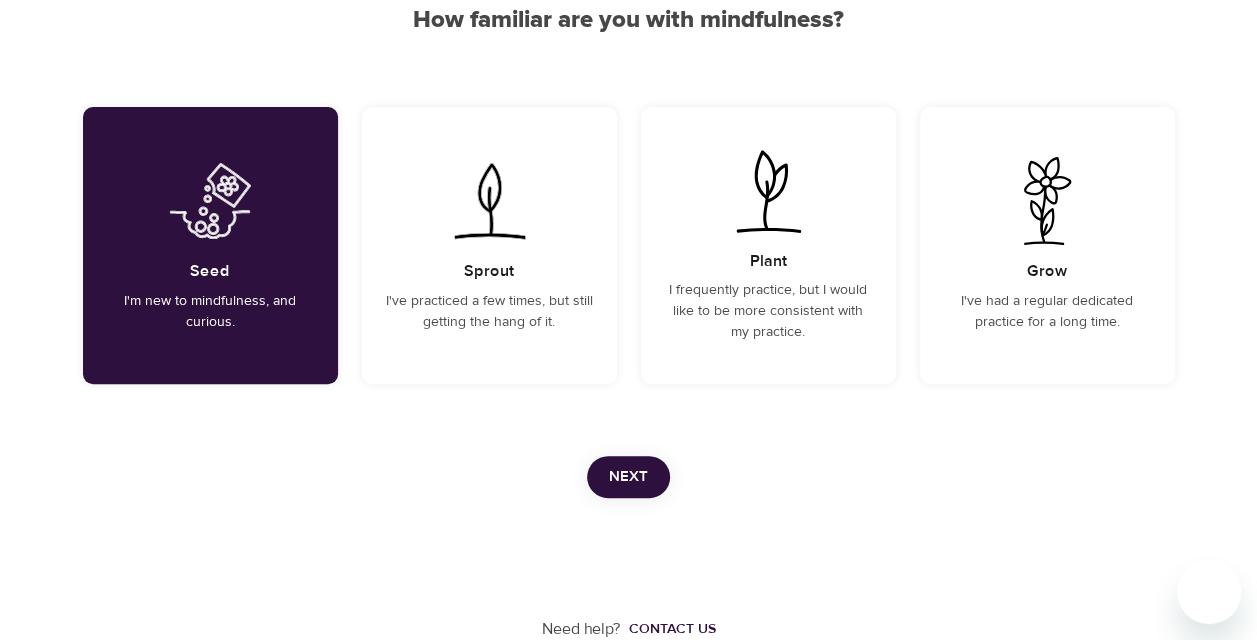 click on "Next" at bounding box center (628, 477) 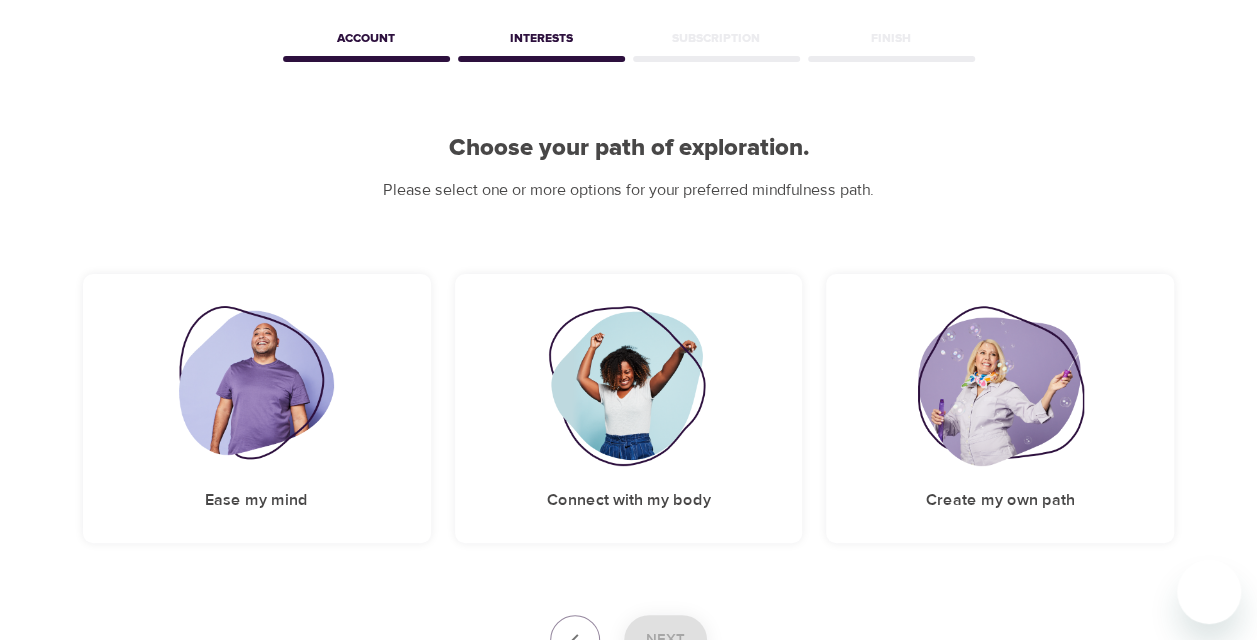 scroll, scrollTop: 240, scrollLeft: 0, axis: vertical 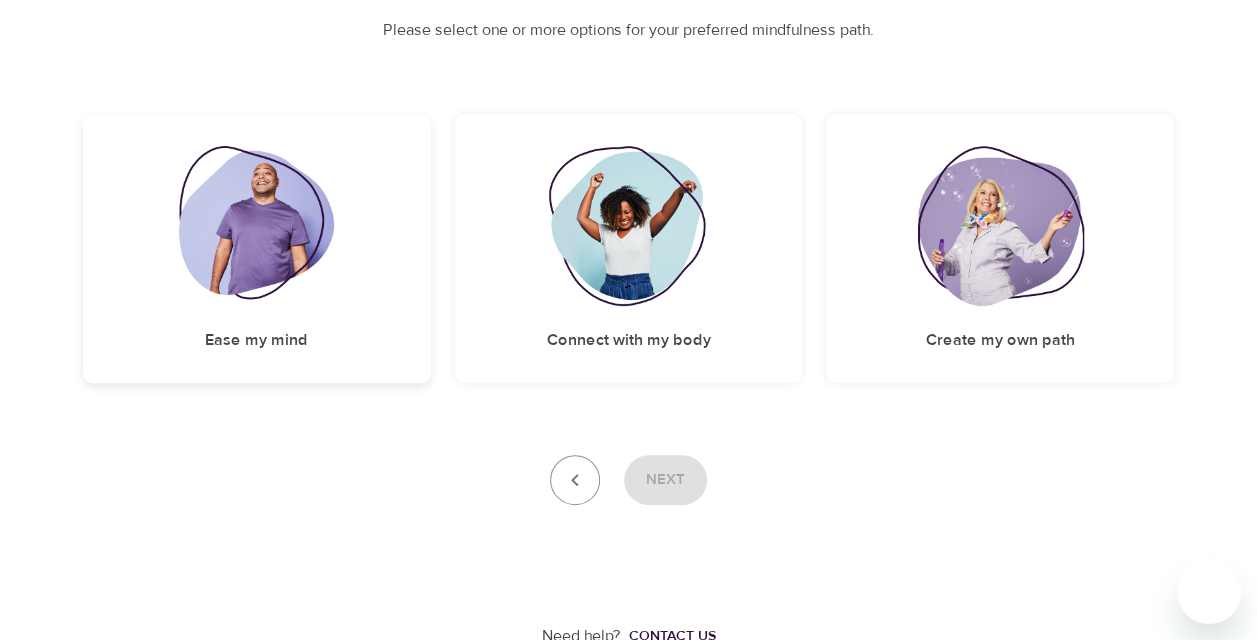 click at bounding box center [256, 226] 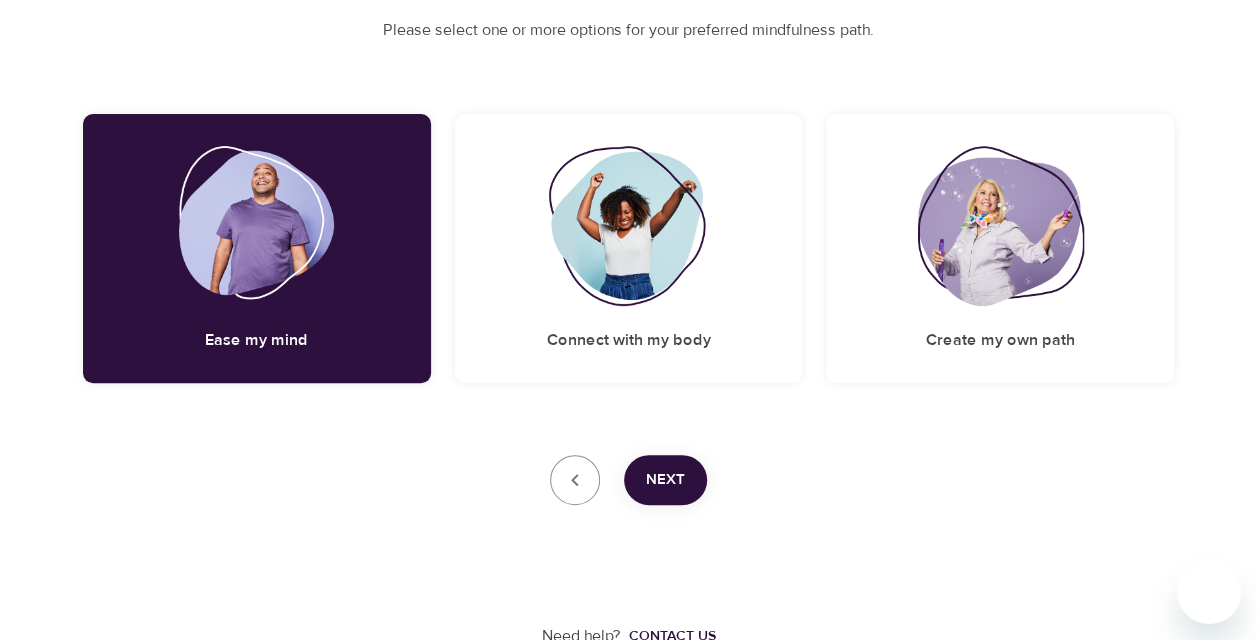 click on "Next" at bounding box center [665, 480] 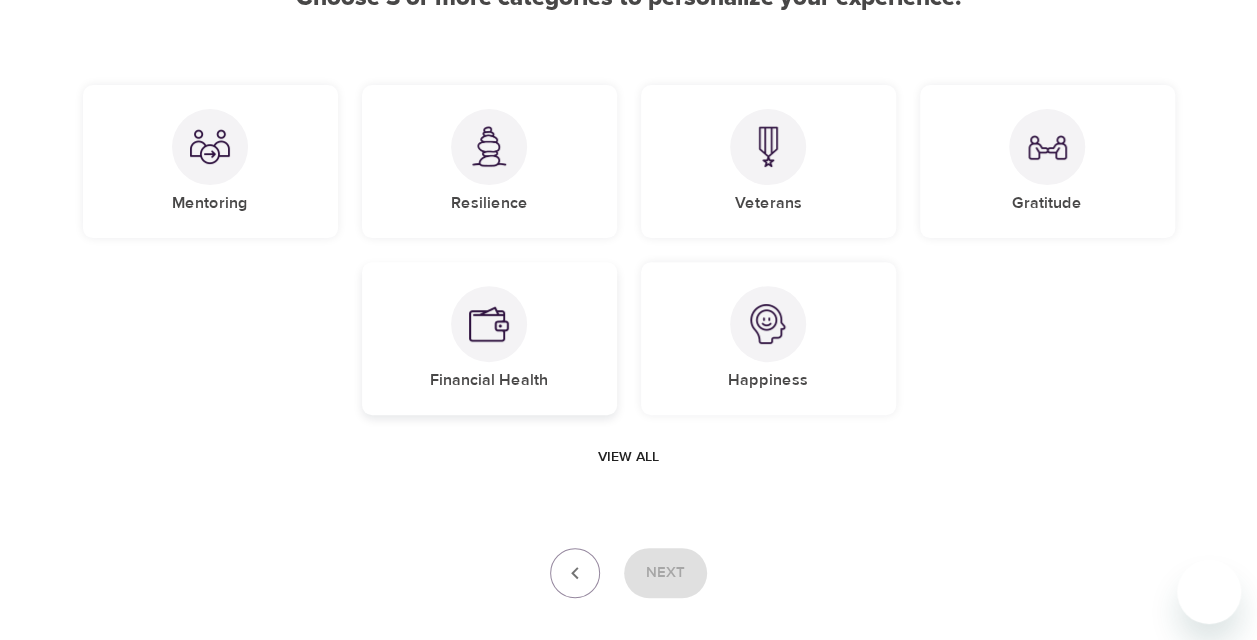scroll, scrollTop: 123, scrollLeft: 0, axis: vertical 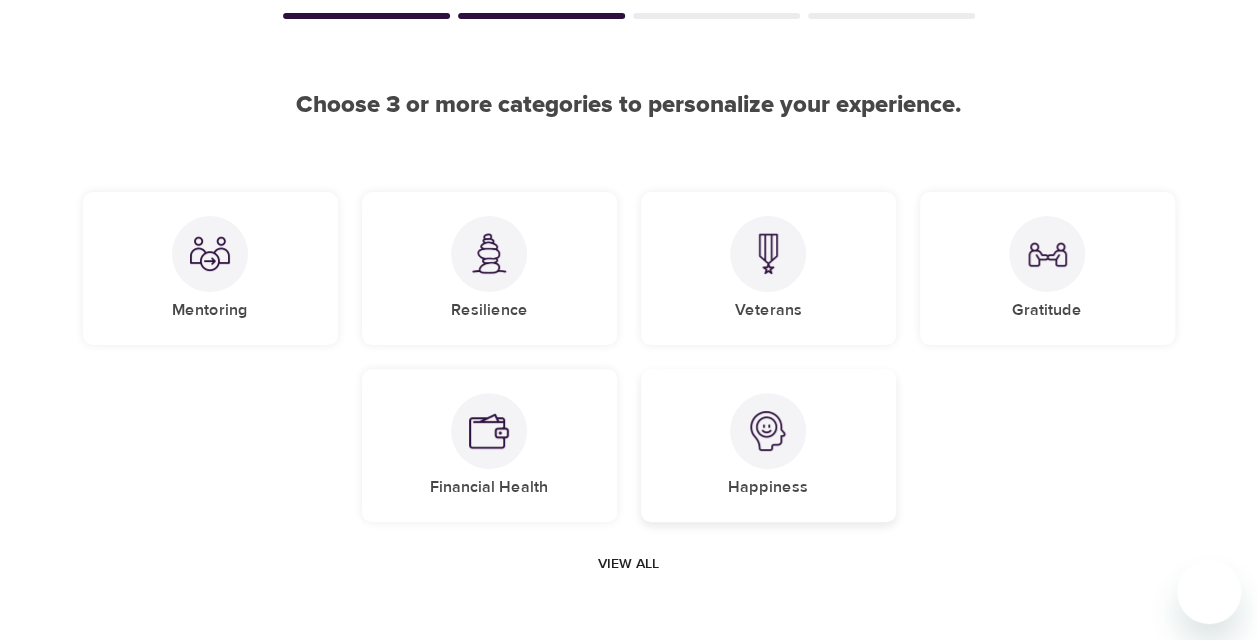 click at bounding box center [768, 431] 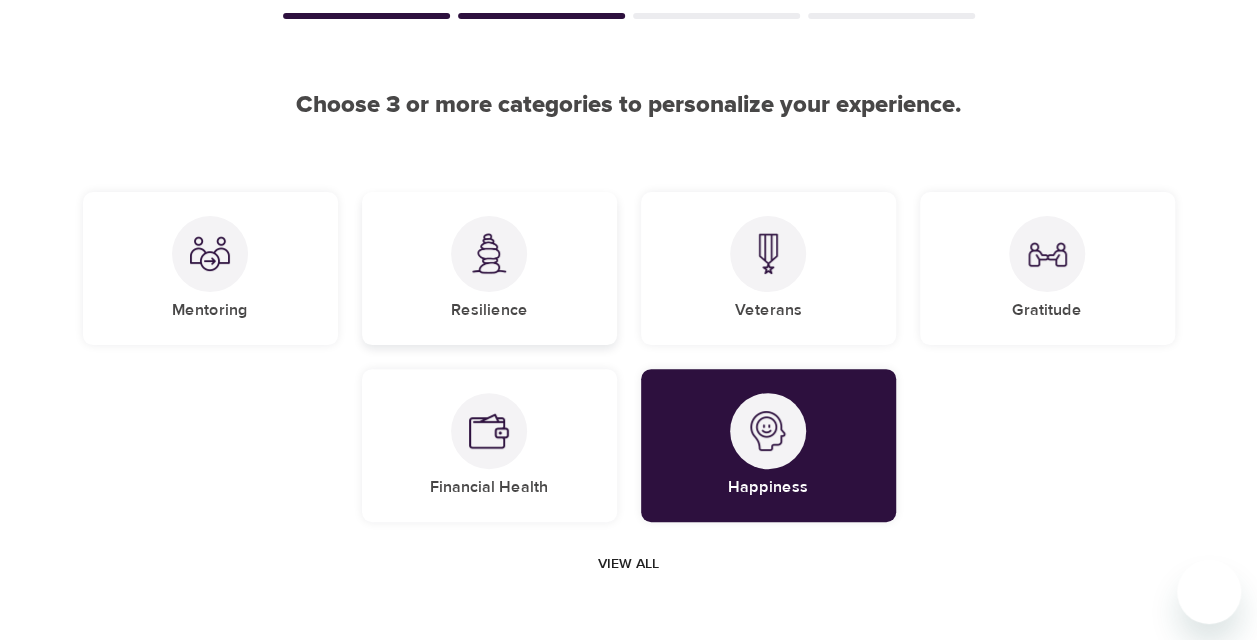 click at bounding box center (489, 253) 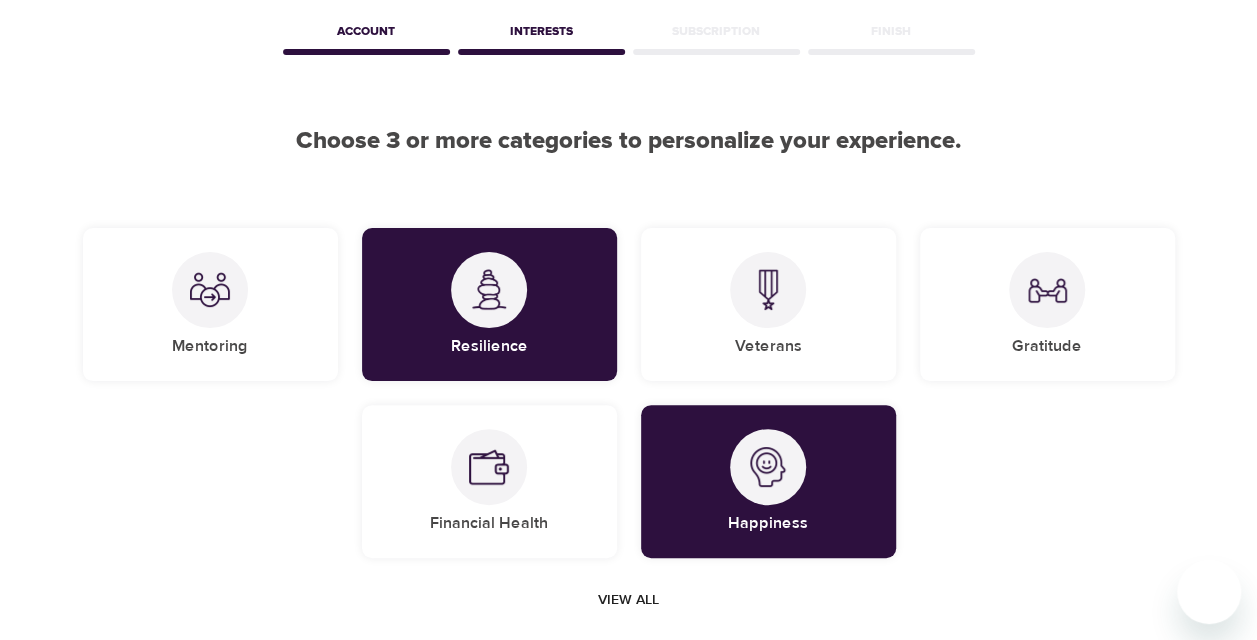 scroll, scrollTop: 200, scrollLeft: 0, axis: vertical 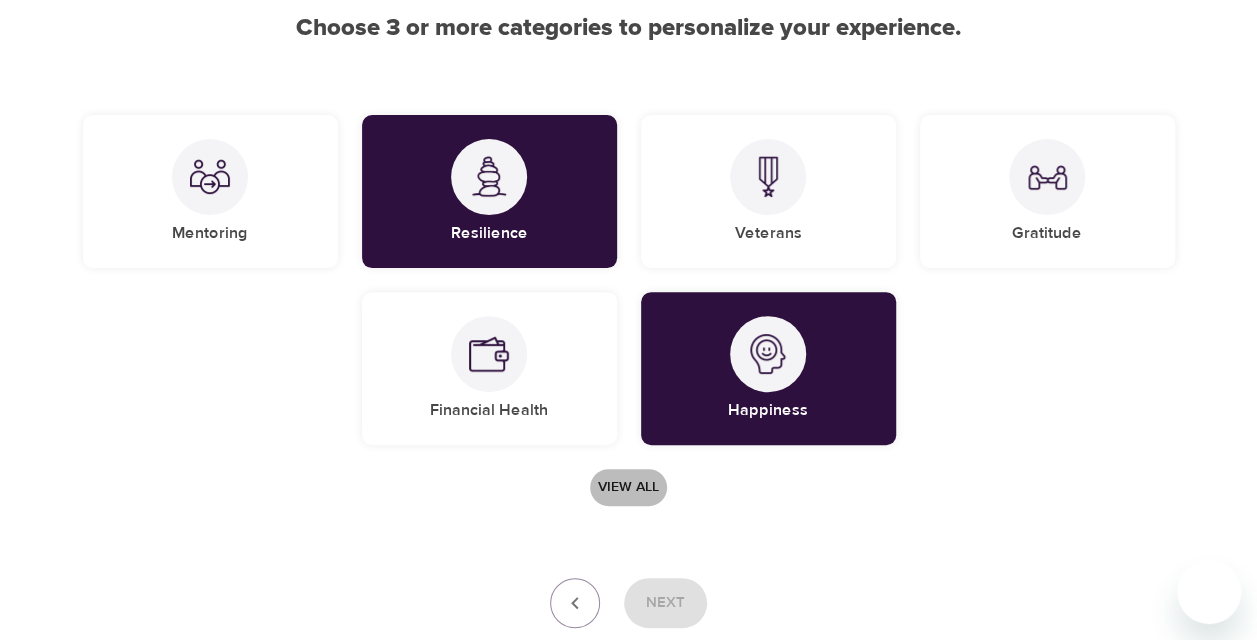 click on "View all" at bounding box center [628, 487] 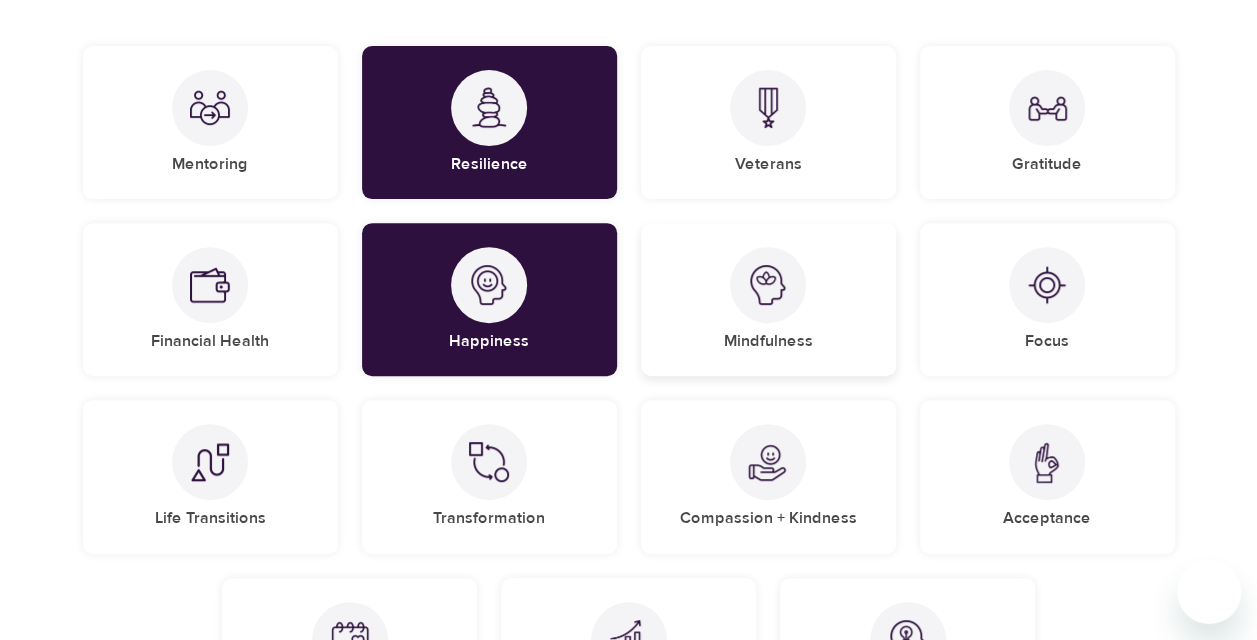 scroll, scrollTop: 300, scrollLeft: 0, axis: vertical 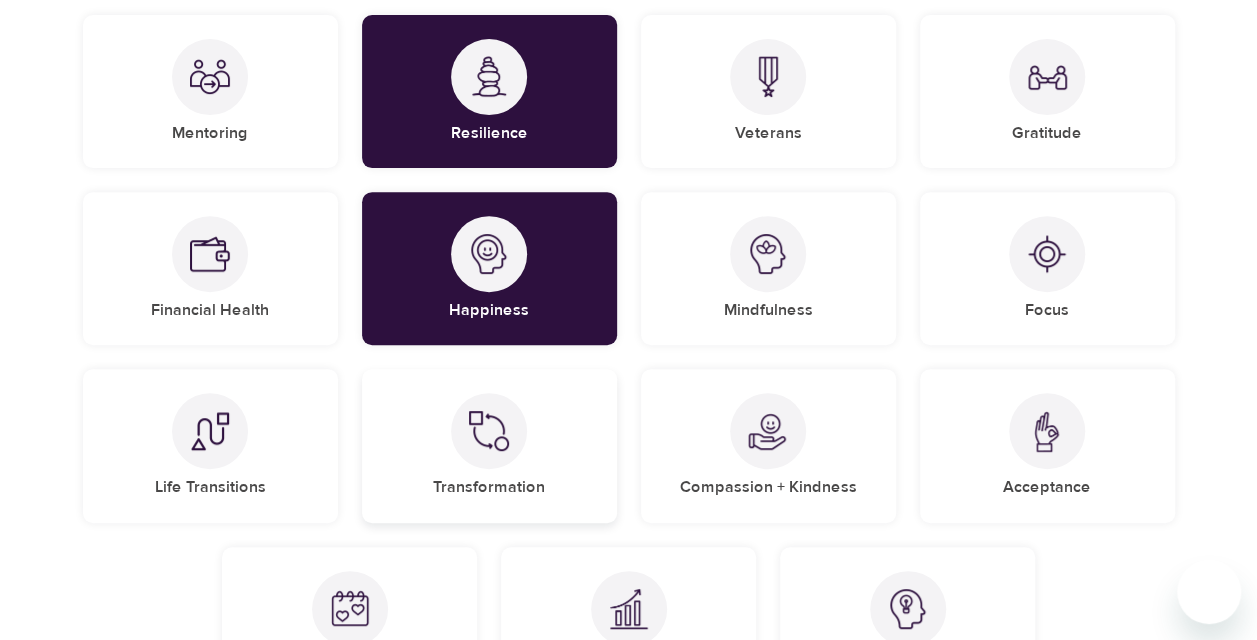 click at bounding box center [489, 431] 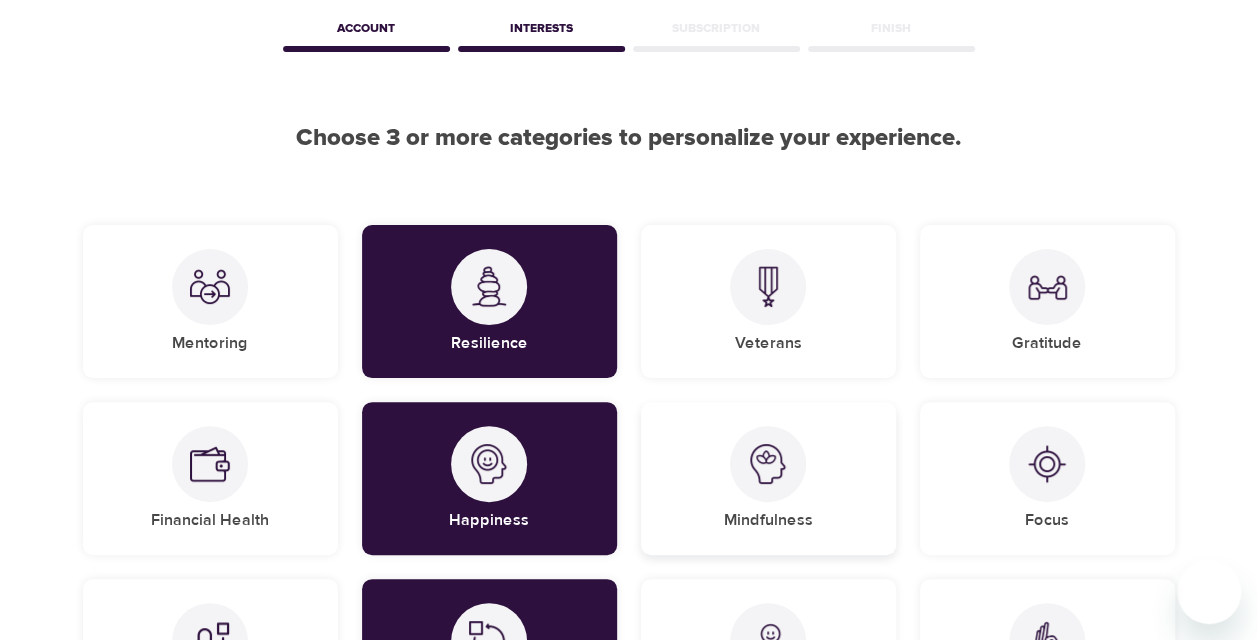 scroll, scrollTop: 200, scrollLeft: 0, axis: vertical 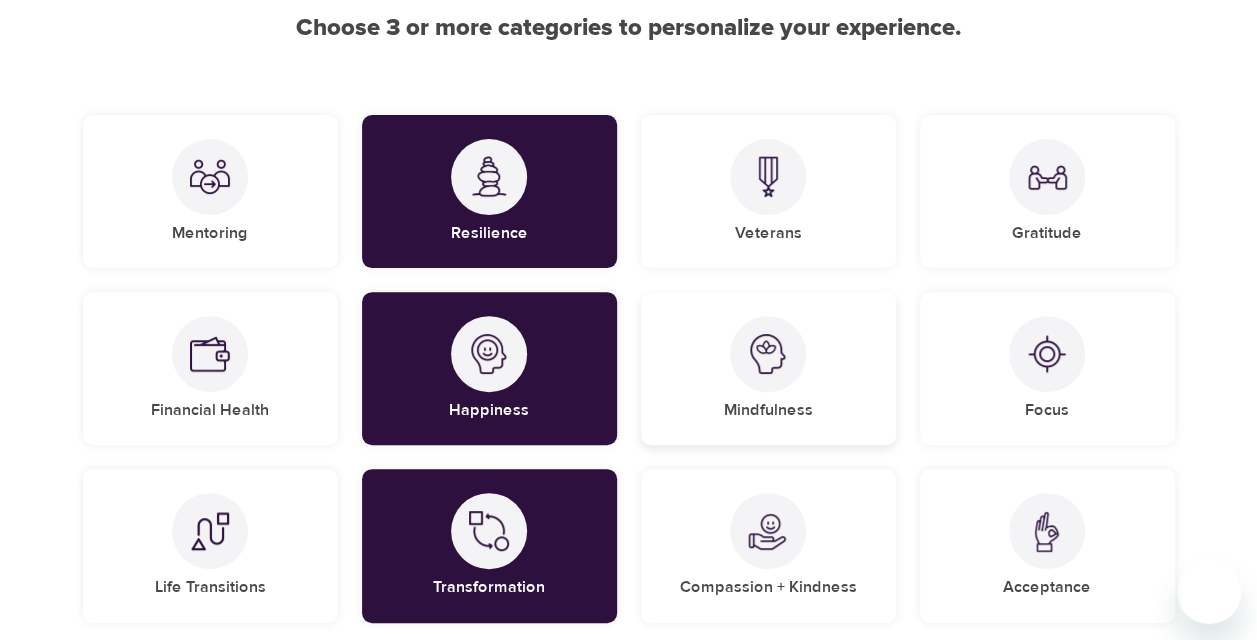 click on "Mindfulness" at bounding box center (768, 368) 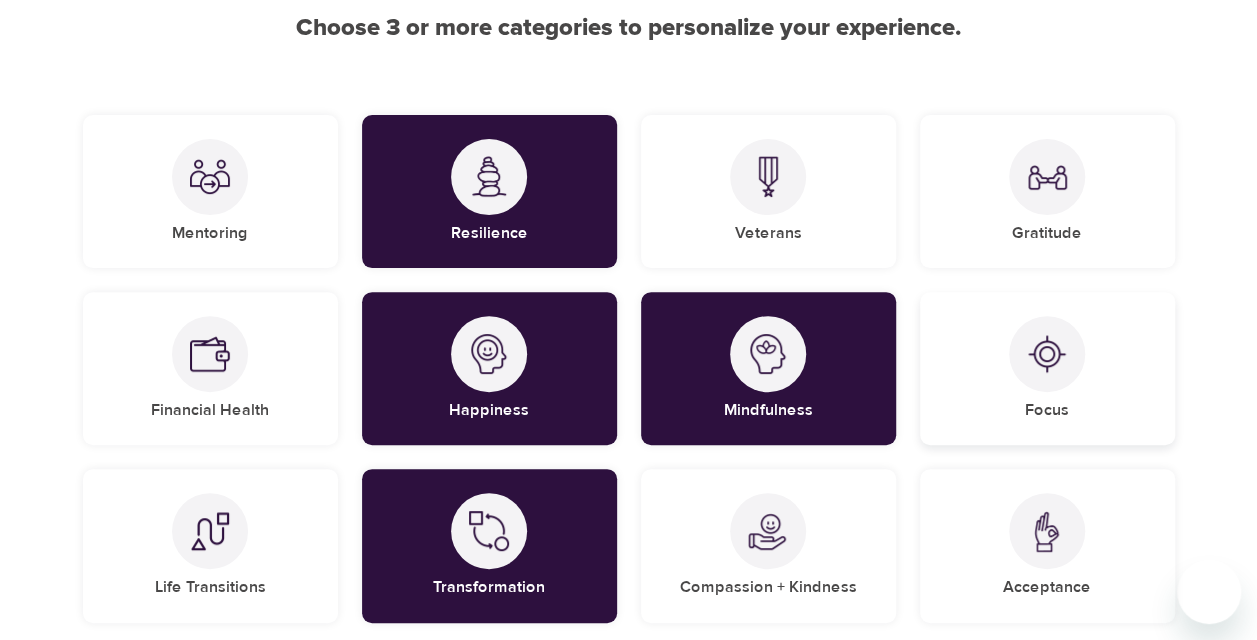click at bounding box center [1047, 354] 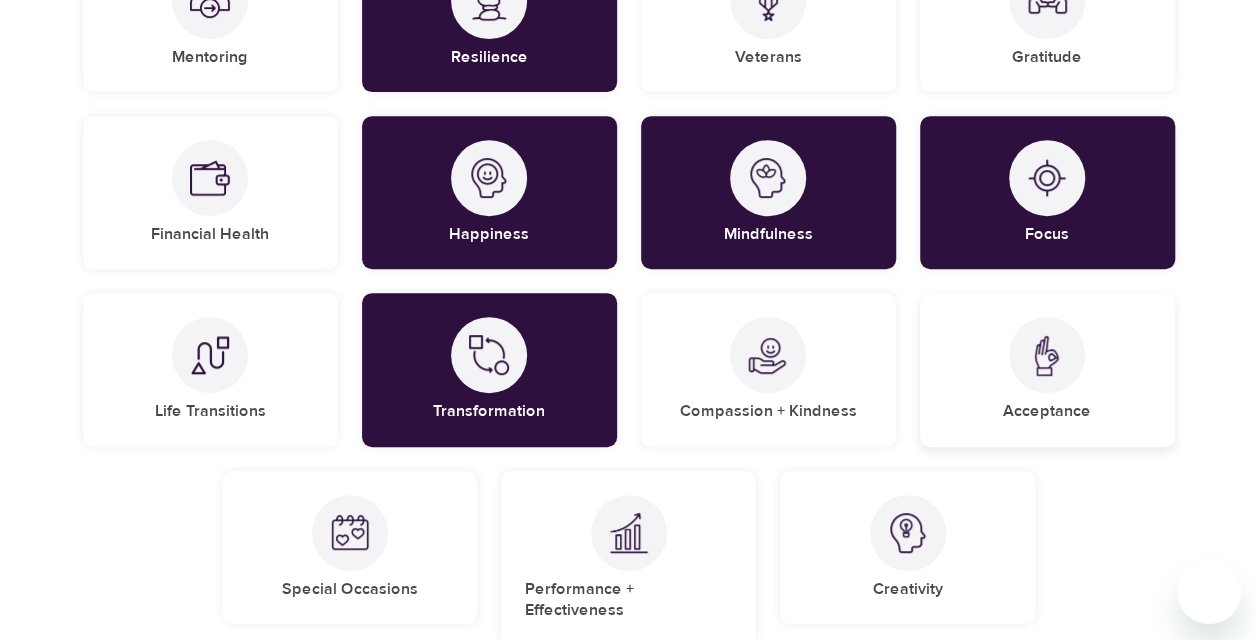 scroll, scrollTop: 500, scrollLeft: 0, axis: vertical 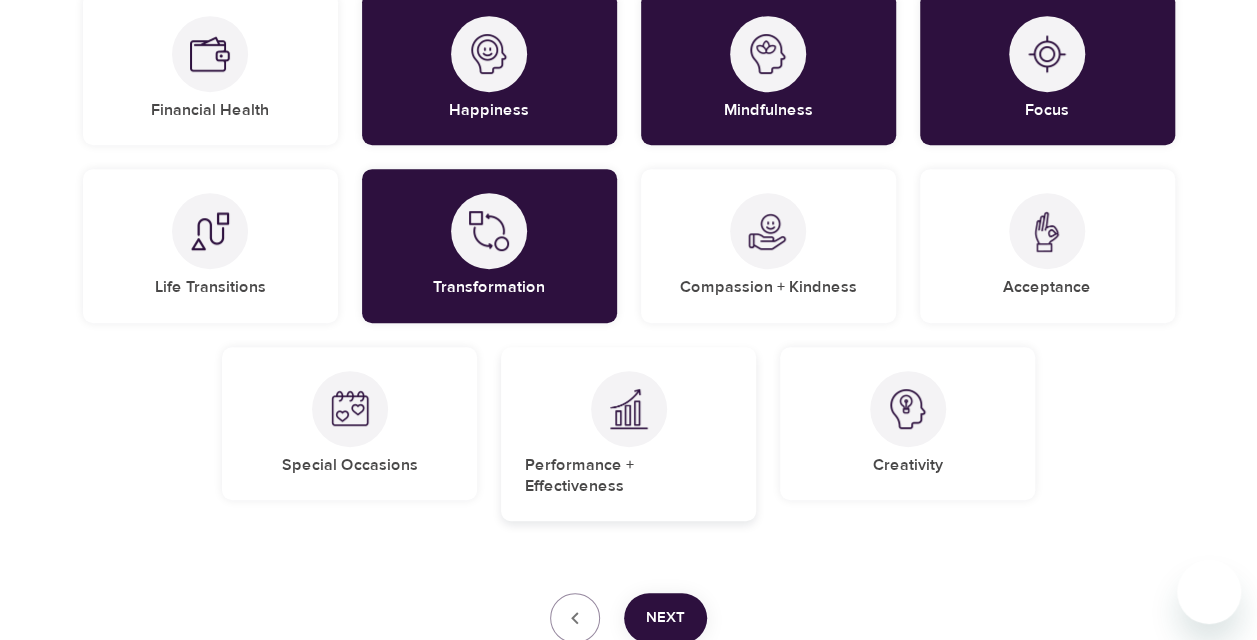 click on "Performance + Effectiveness" at bounding box center (628, 434) 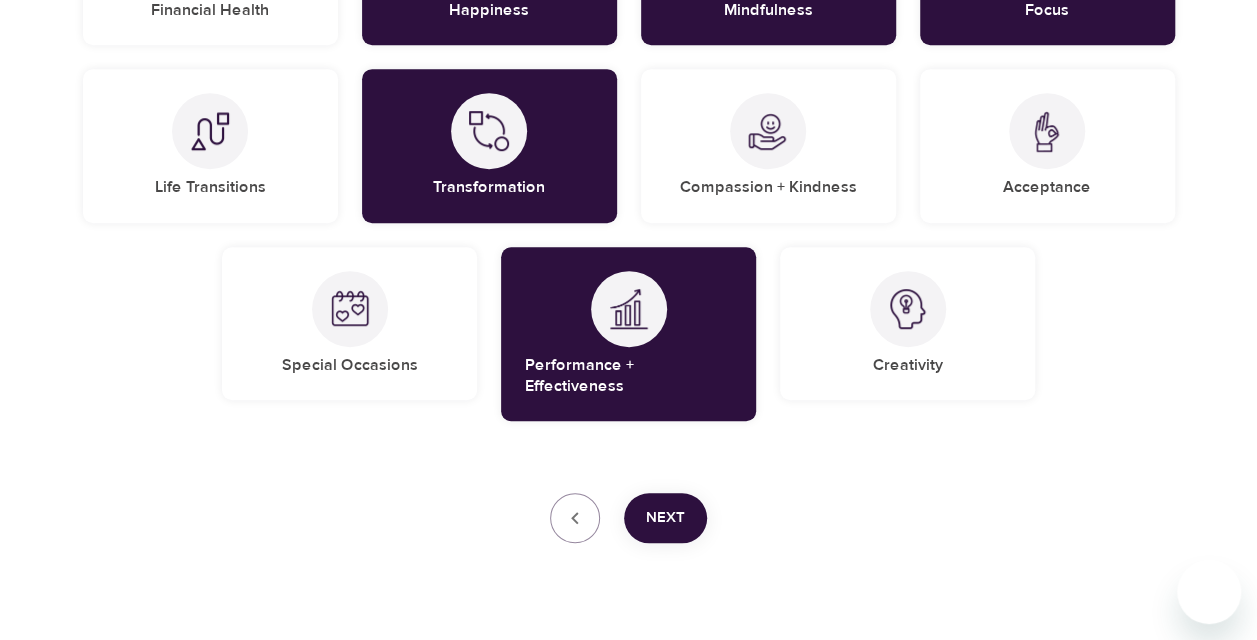 click on "Next" at bounding box center [665, 518] 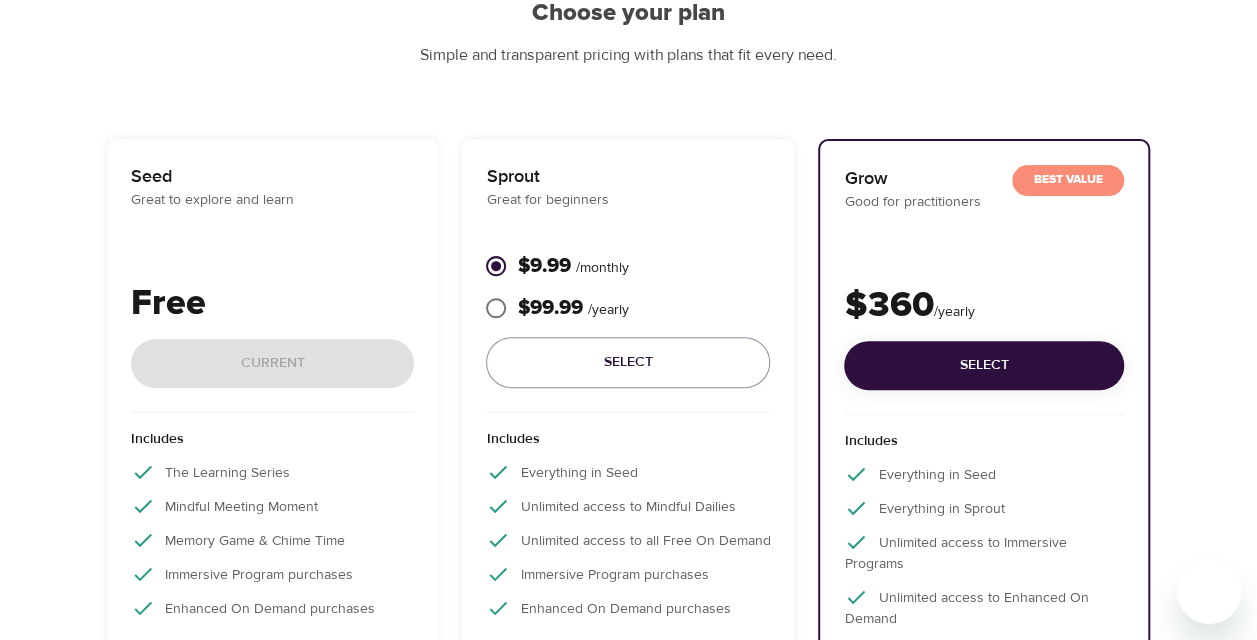 scroll, scrollTop: 188, scrollLeft: 0, axis: vertical 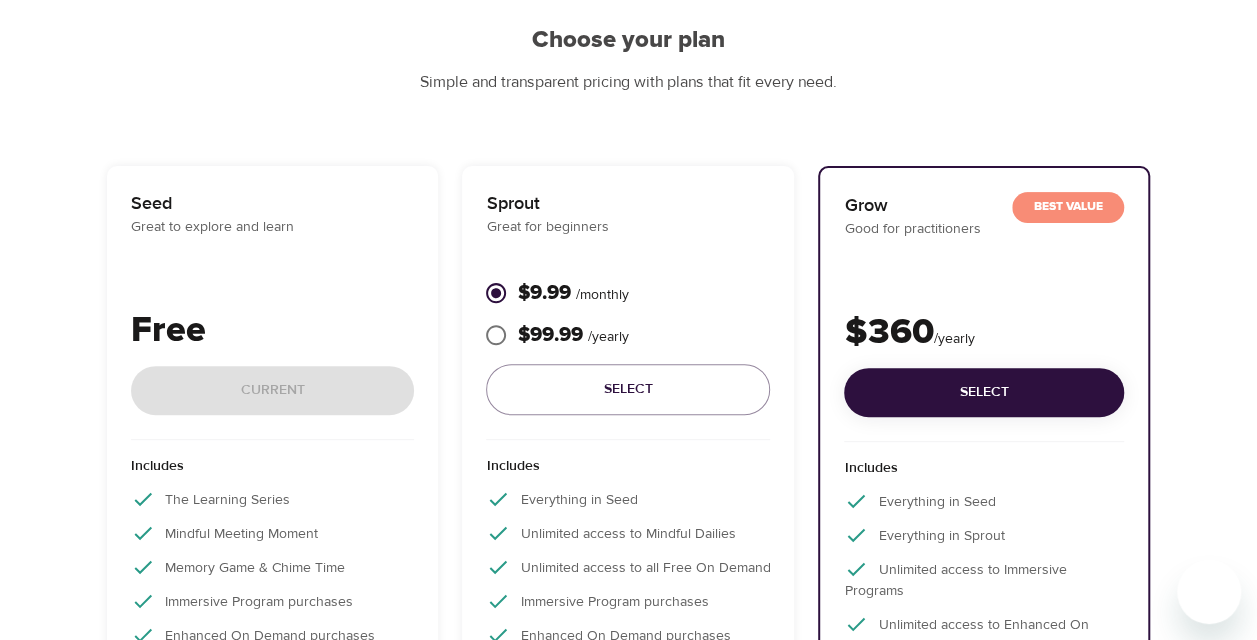 click on "Seed Great to explore and learn Free Current" at bounding box center (273, 315) 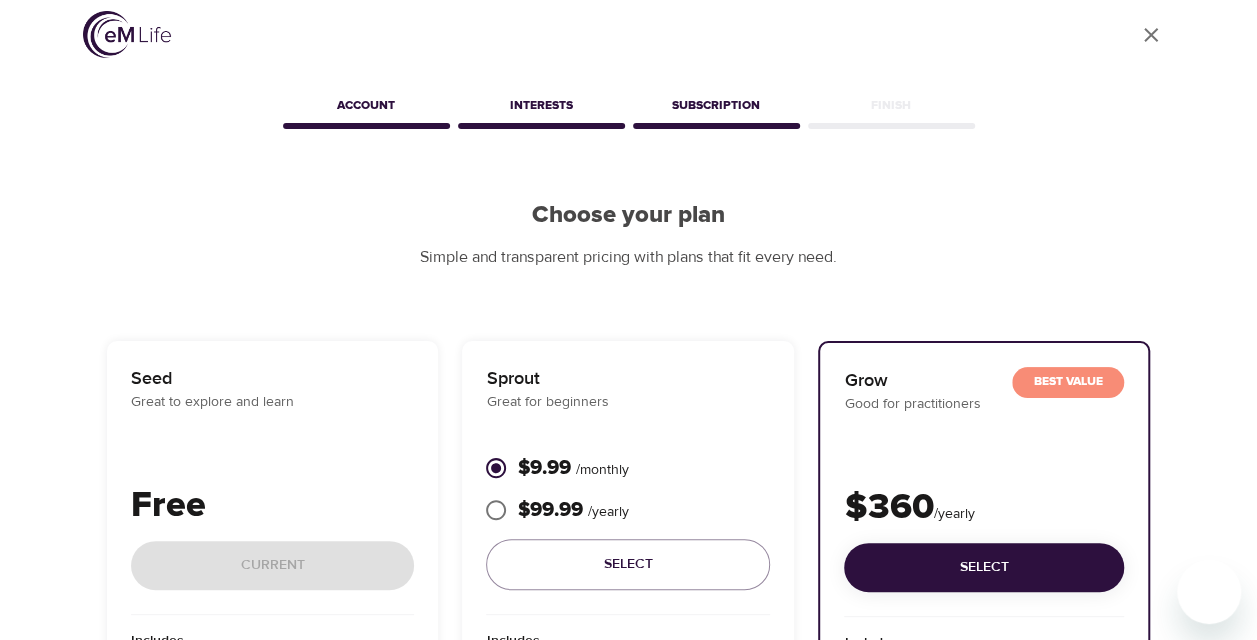 scroll, scrollTop: 12, scrollLeft: 0, axis: vertical 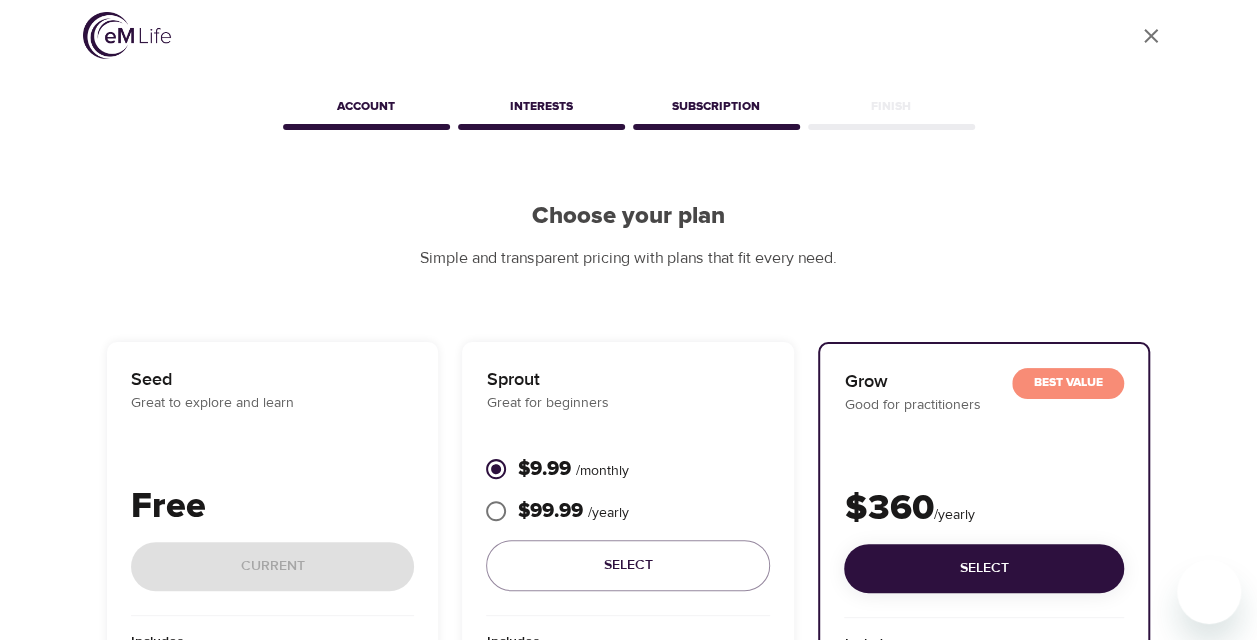 click on "Interests" at bounding box center (541, 110) 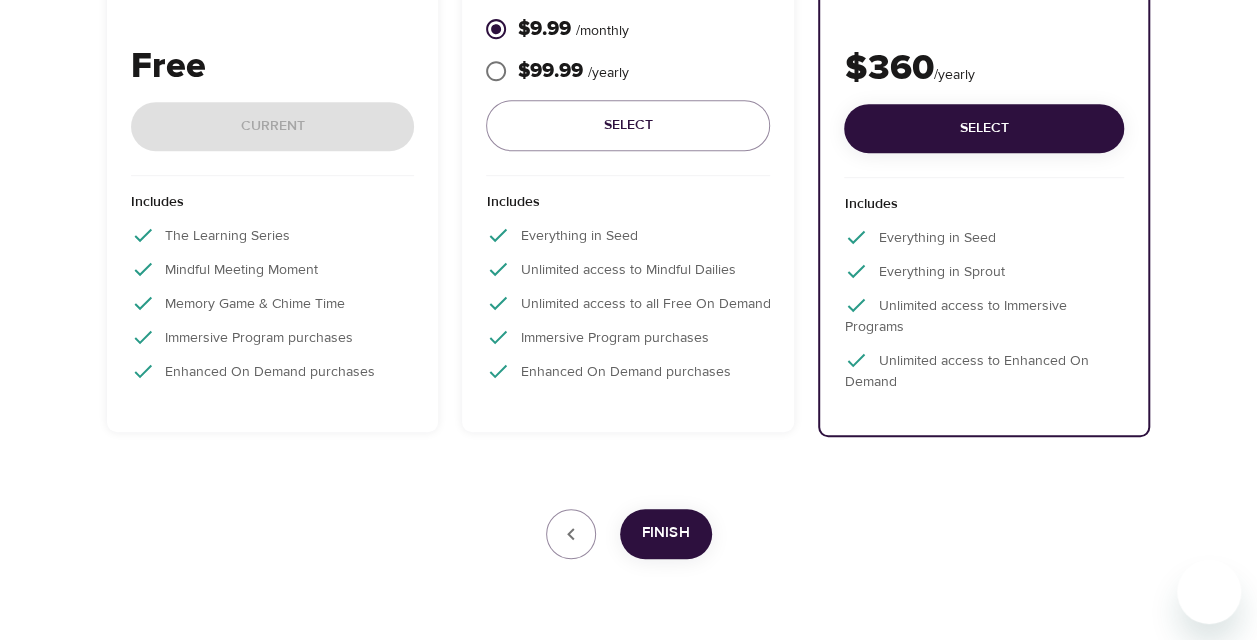 scroll, scrollTop: 512, scrollLeft: 0, axis: vertical 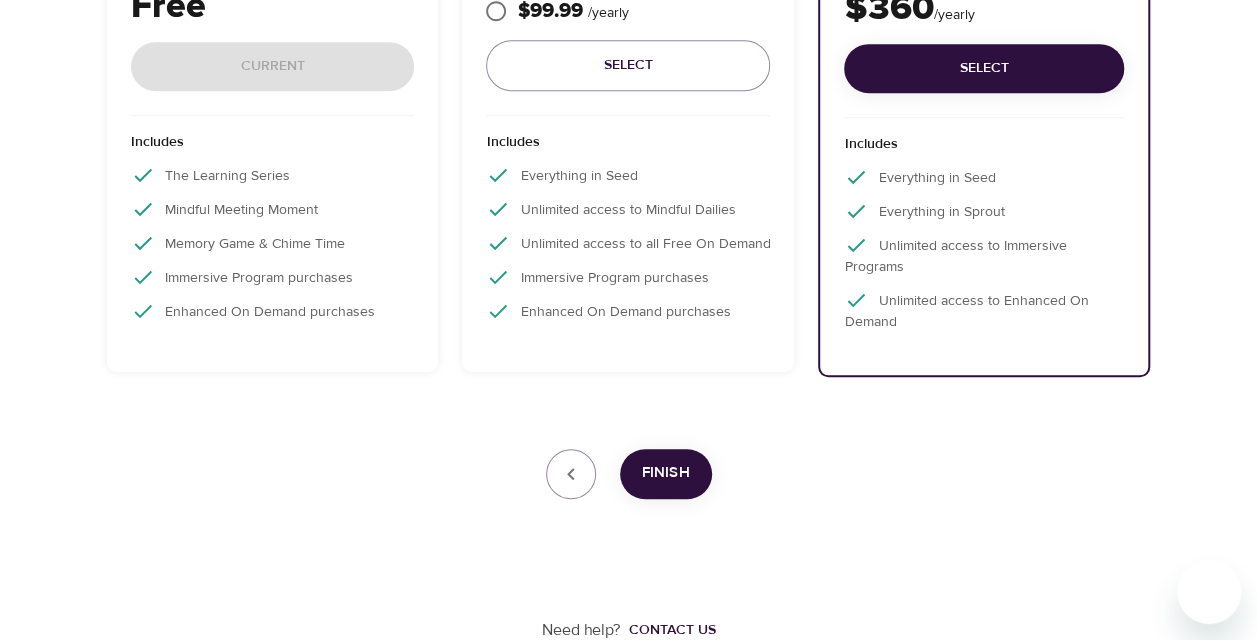click on "Finish" at bounding box center [666, 473] 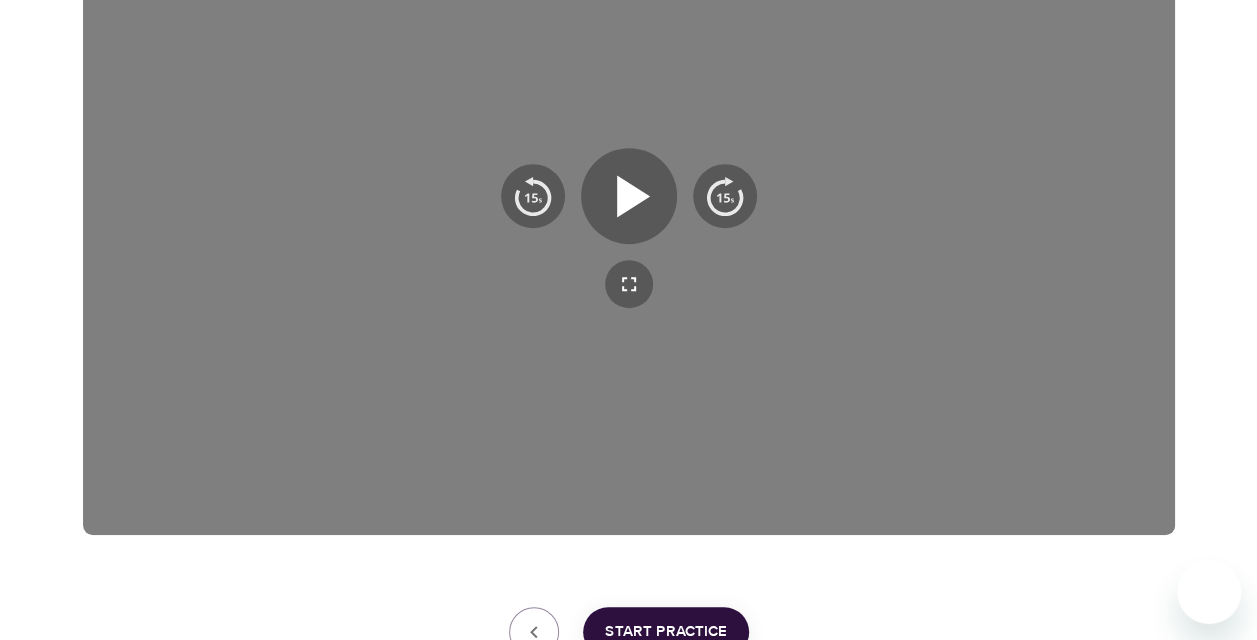 scroll, scrollTop: 292, scrollLeft: 0, axis: vertical 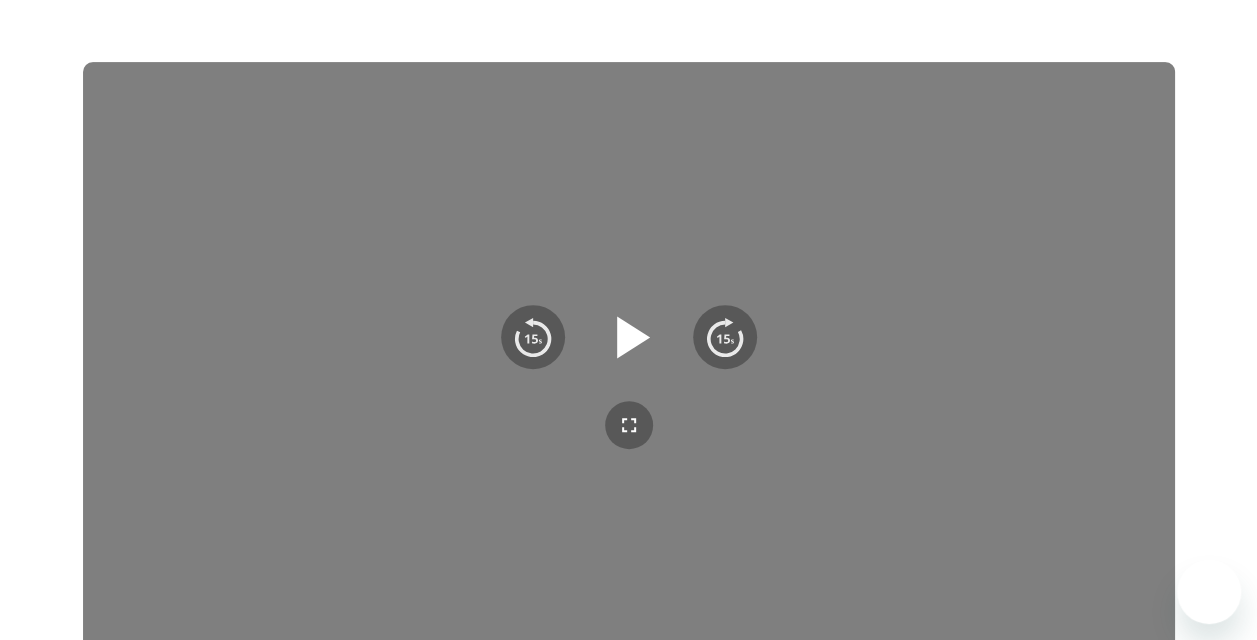 click 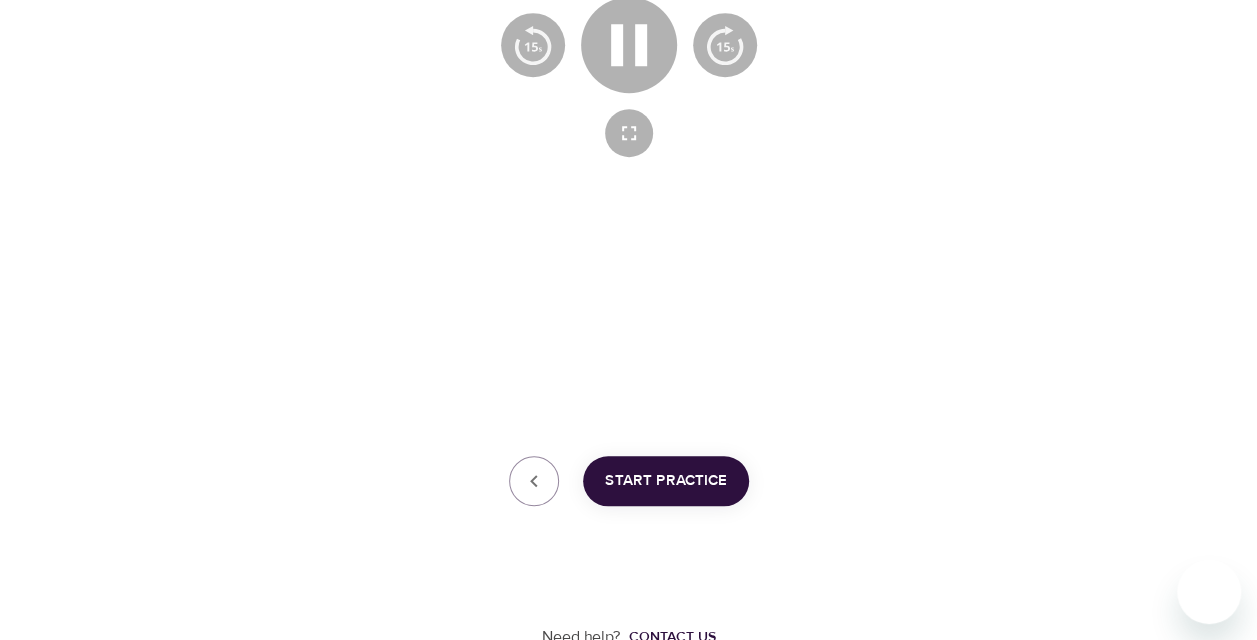scroll, scrollTop: 592, scrollLeft: 0, axis: vertical 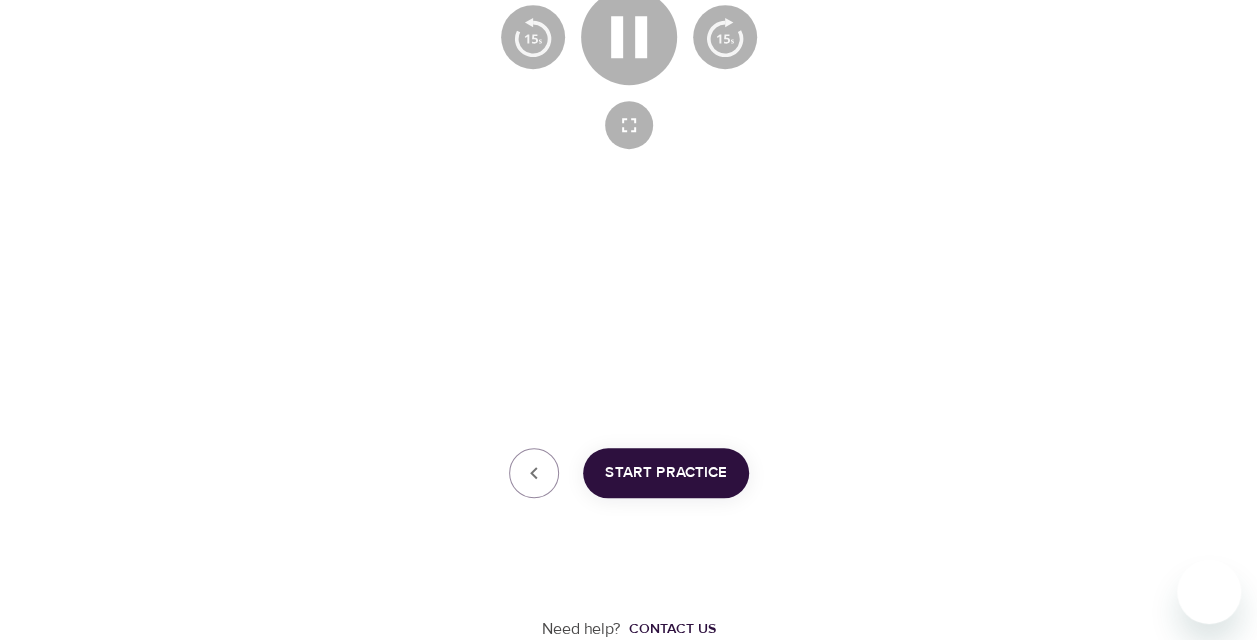 click at bounding box center (629, 69) 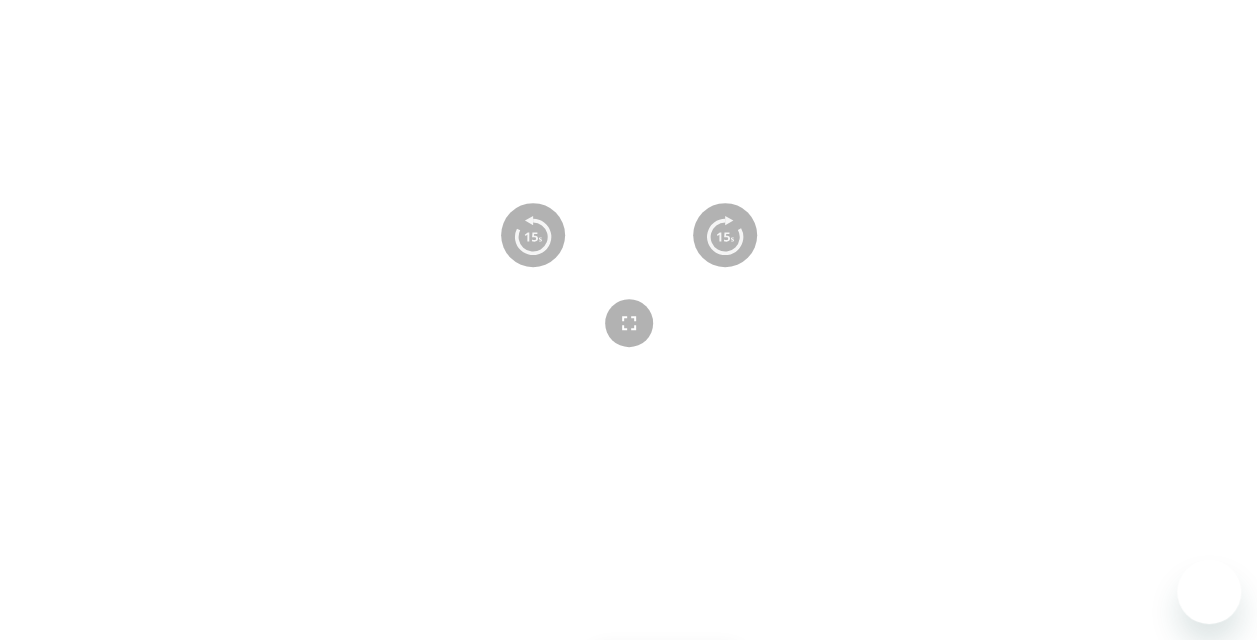 scroll, scrollTop: 392, scrollLeft: 0, axis: vertical 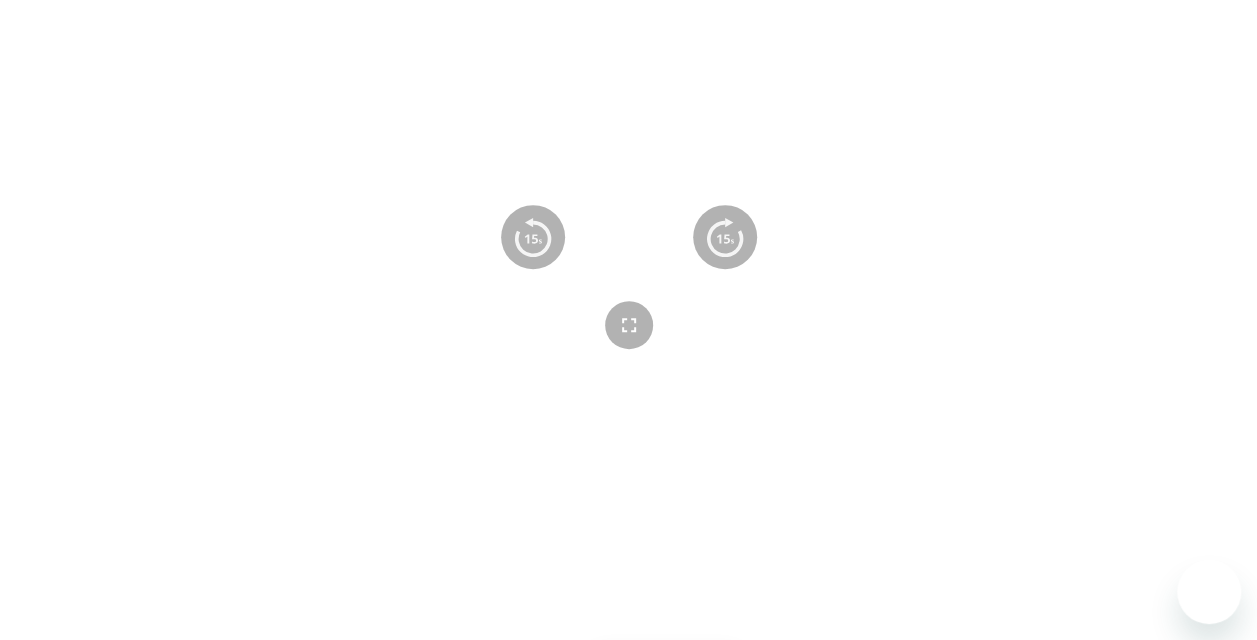 click 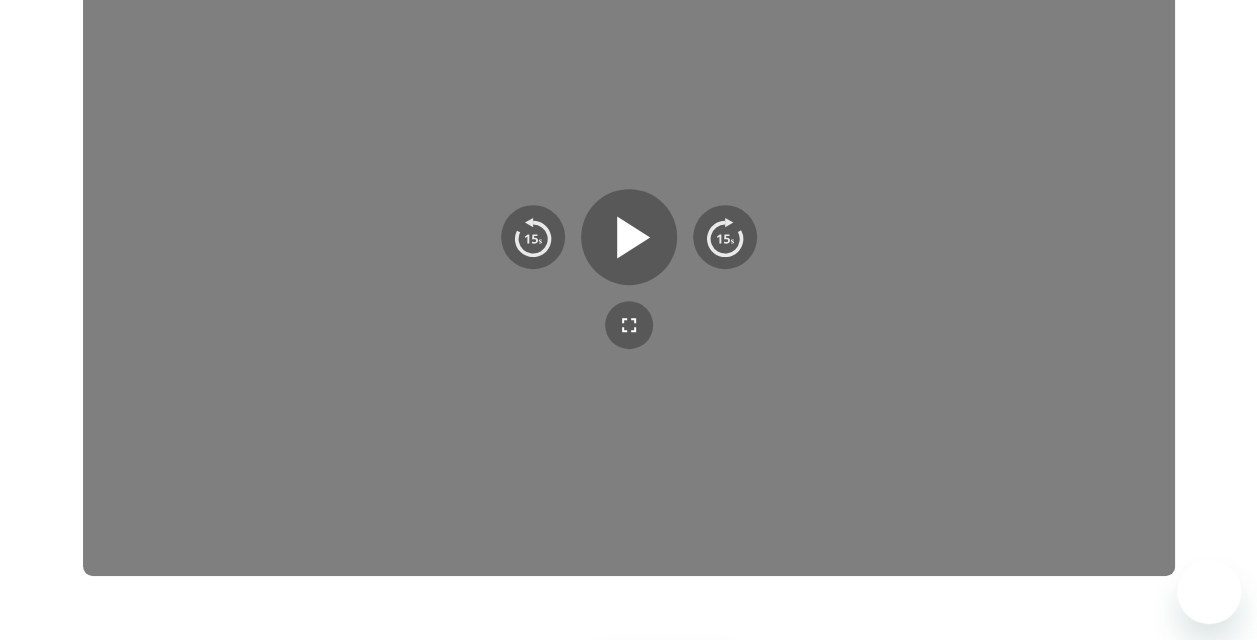 type 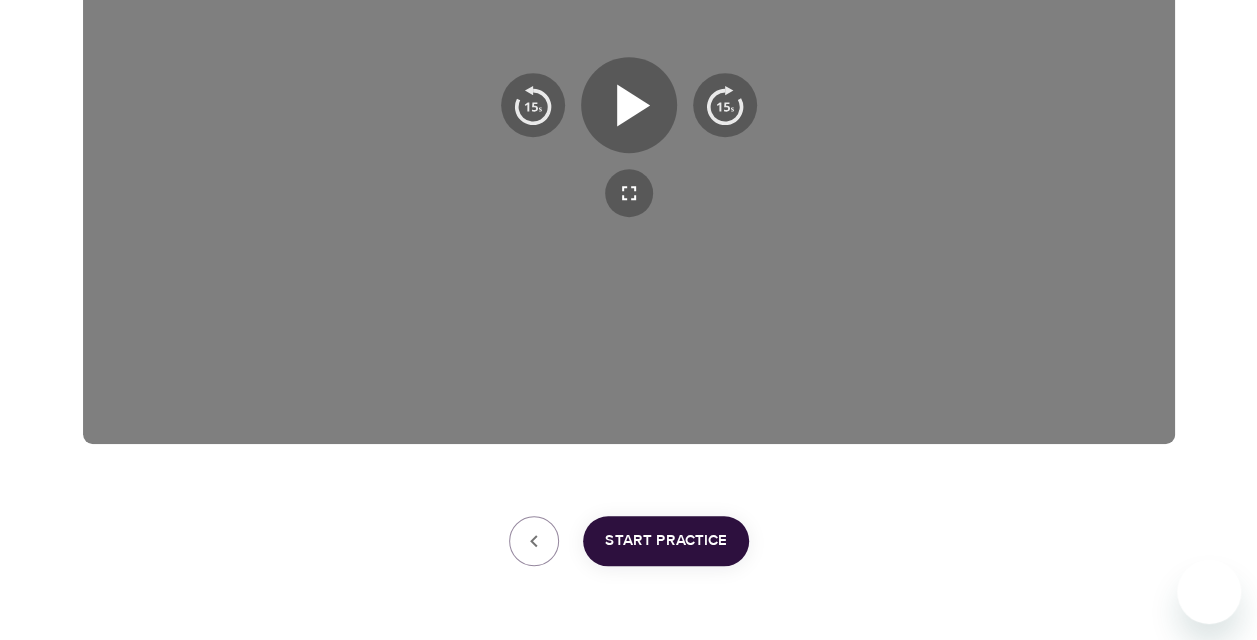 scroll, scrollTop: 592, scrollLeft: 0, axis: vertical 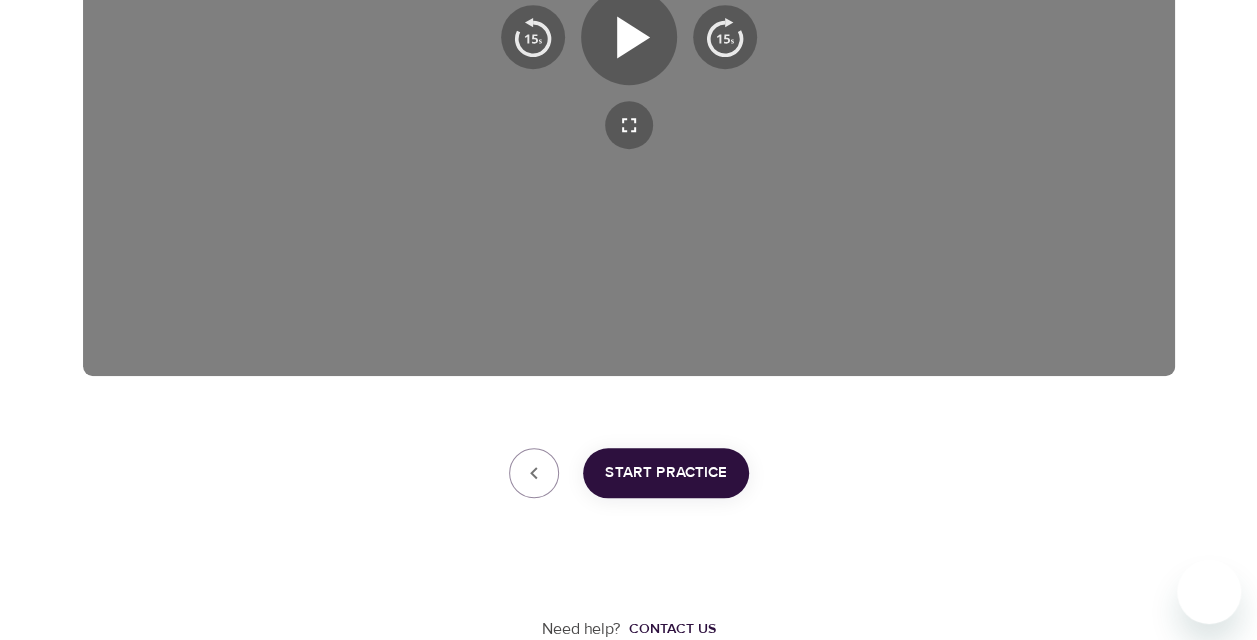 click on "Start Practice" at bounding box center (666, 473) 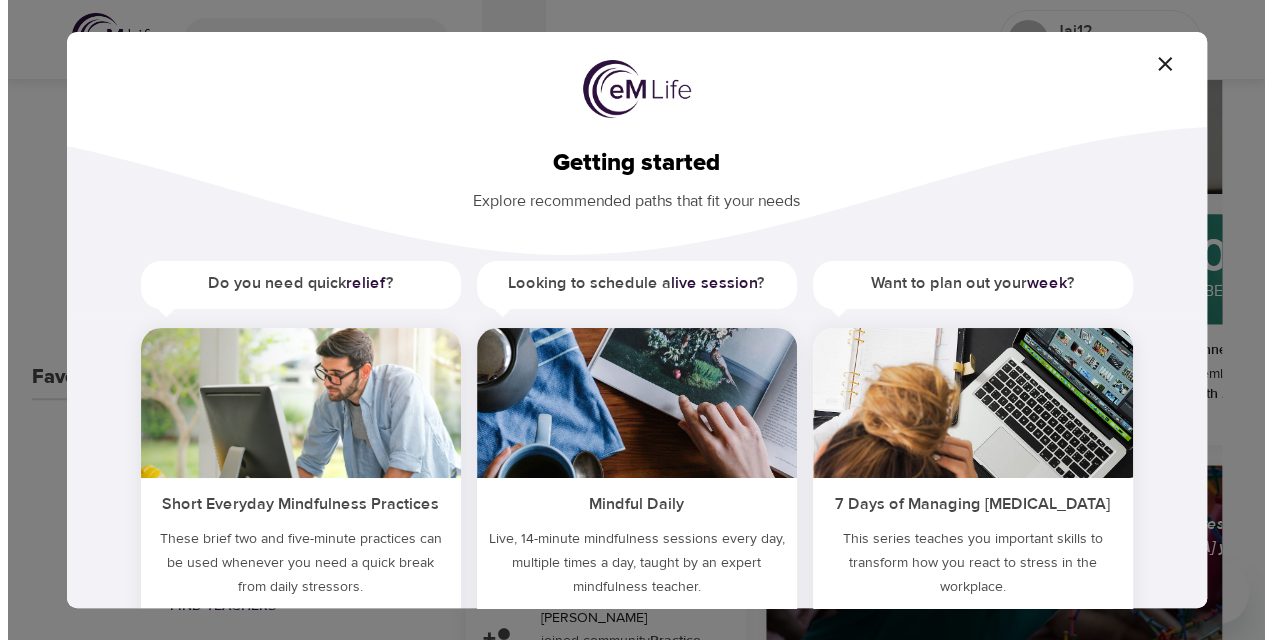 scroll, scrollTop: 892, scrollLeft: 0, axis: vertical 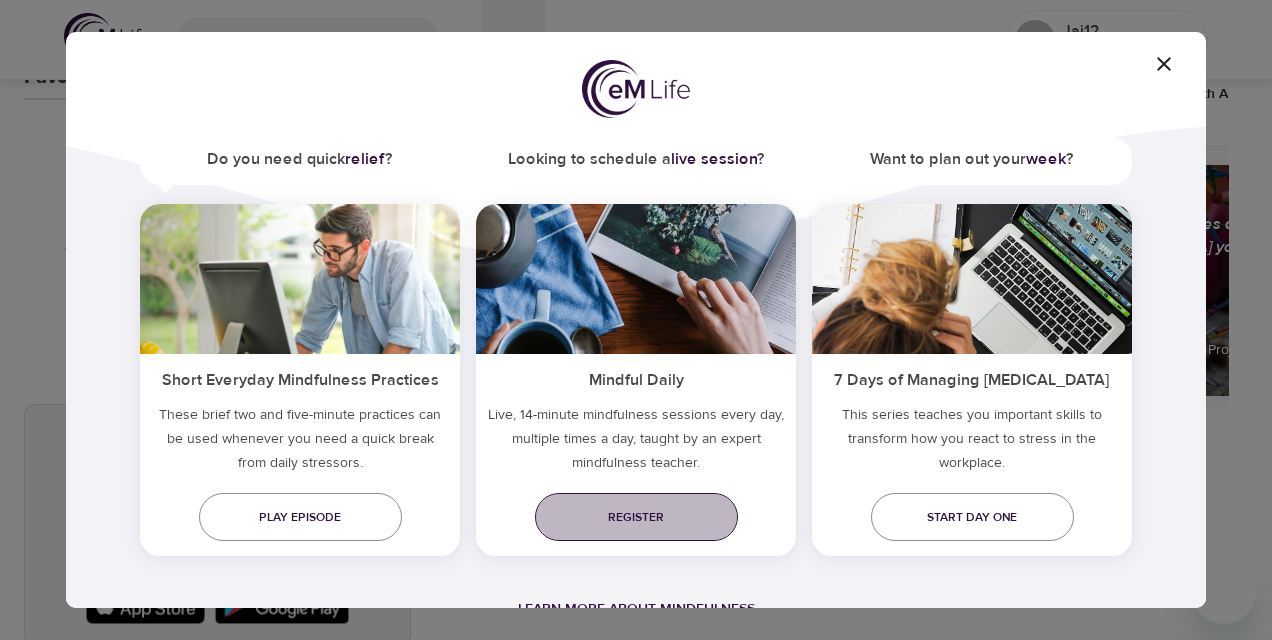 click on "Register" at bounding box center (636, 517) 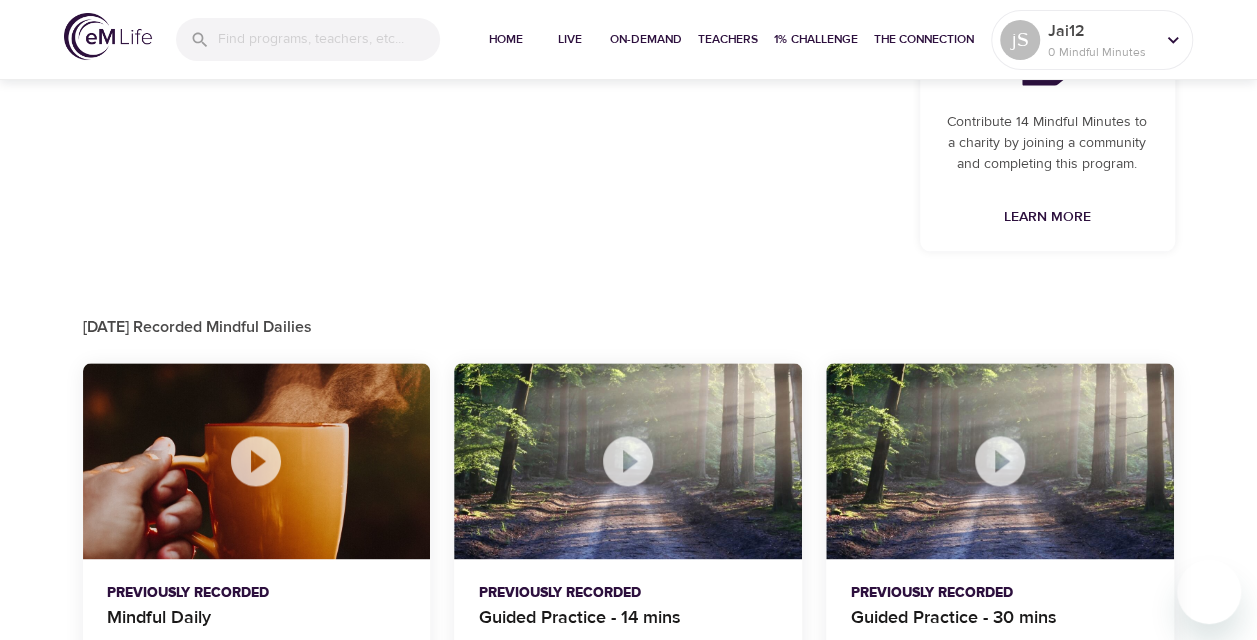 scroll, scrollTop: 1150, scrollLeft: 0, axis: vertical 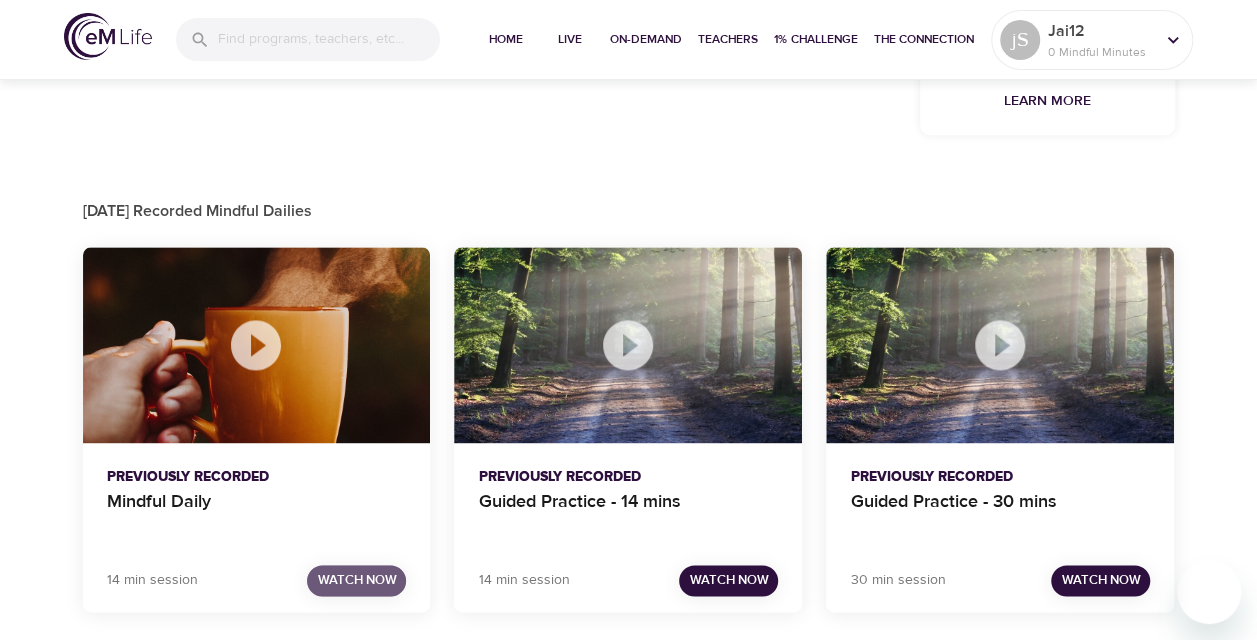 click on "Watch Now" at bounding box center (356, 580) 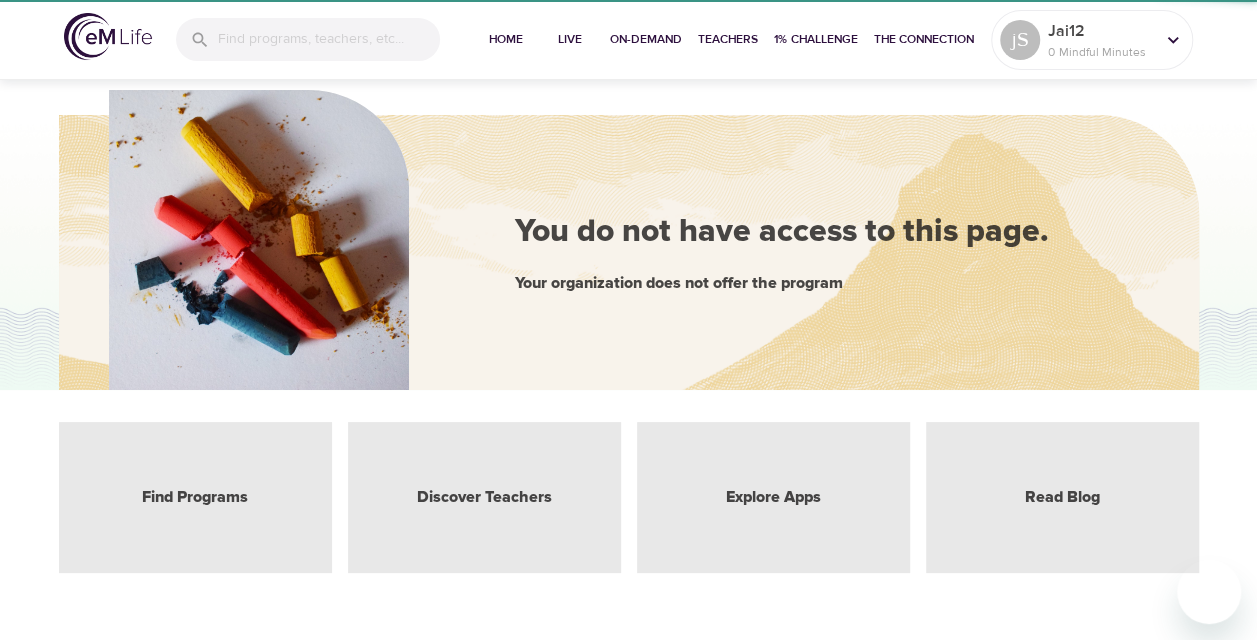 scroll, scrollTop: 0, scrollLeft: 0, axis: both 